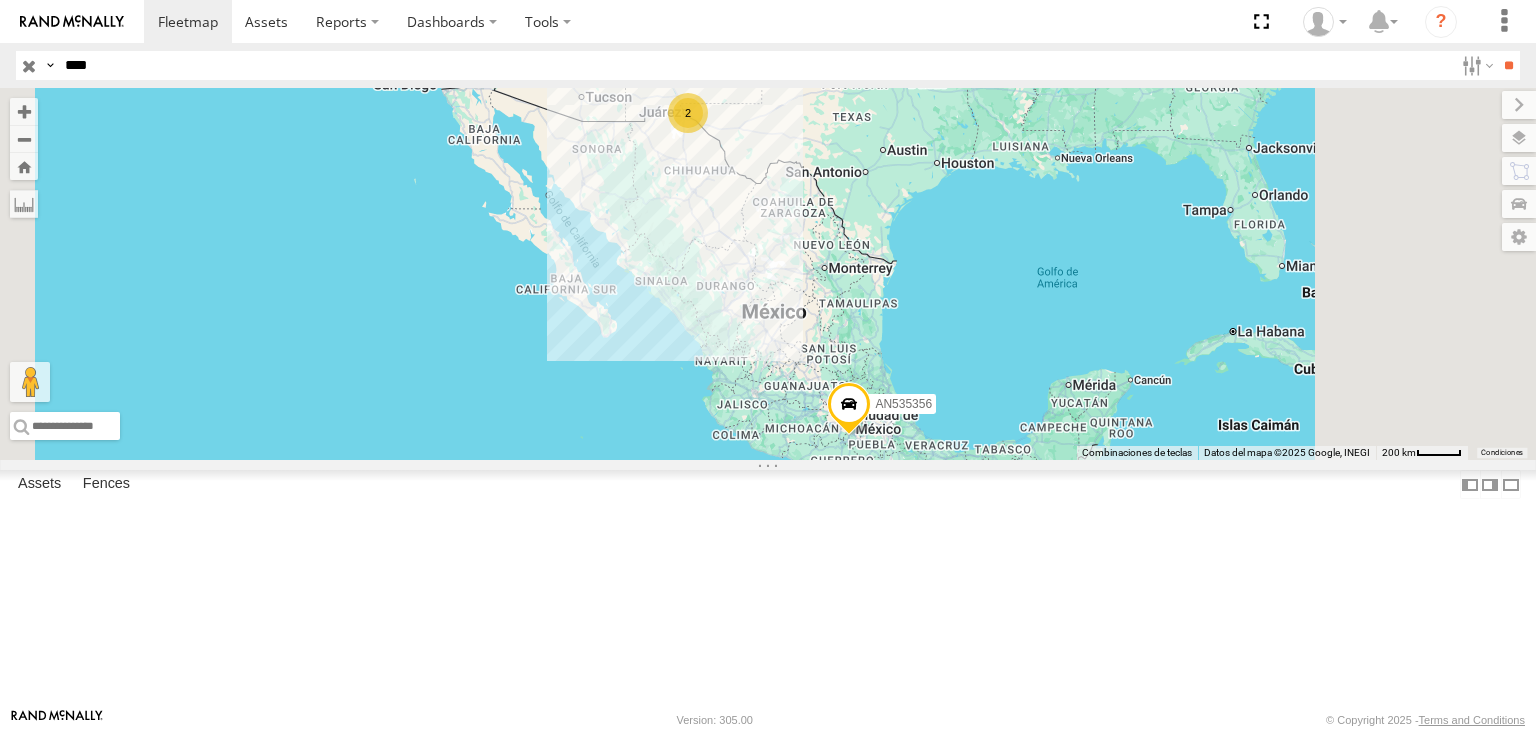 scroll, scrollTop: 0, scrollLeft: 0, axis: both 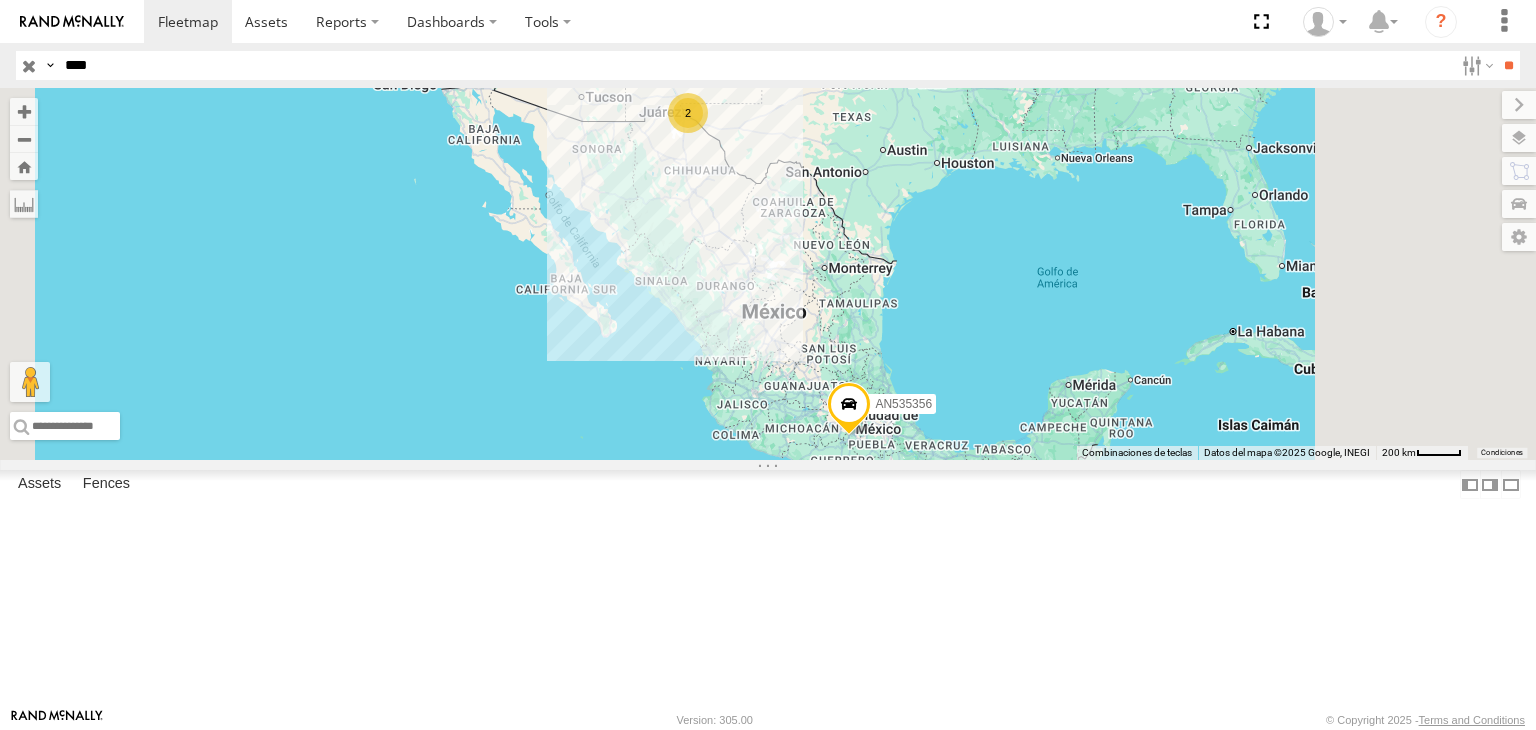 type on "****" 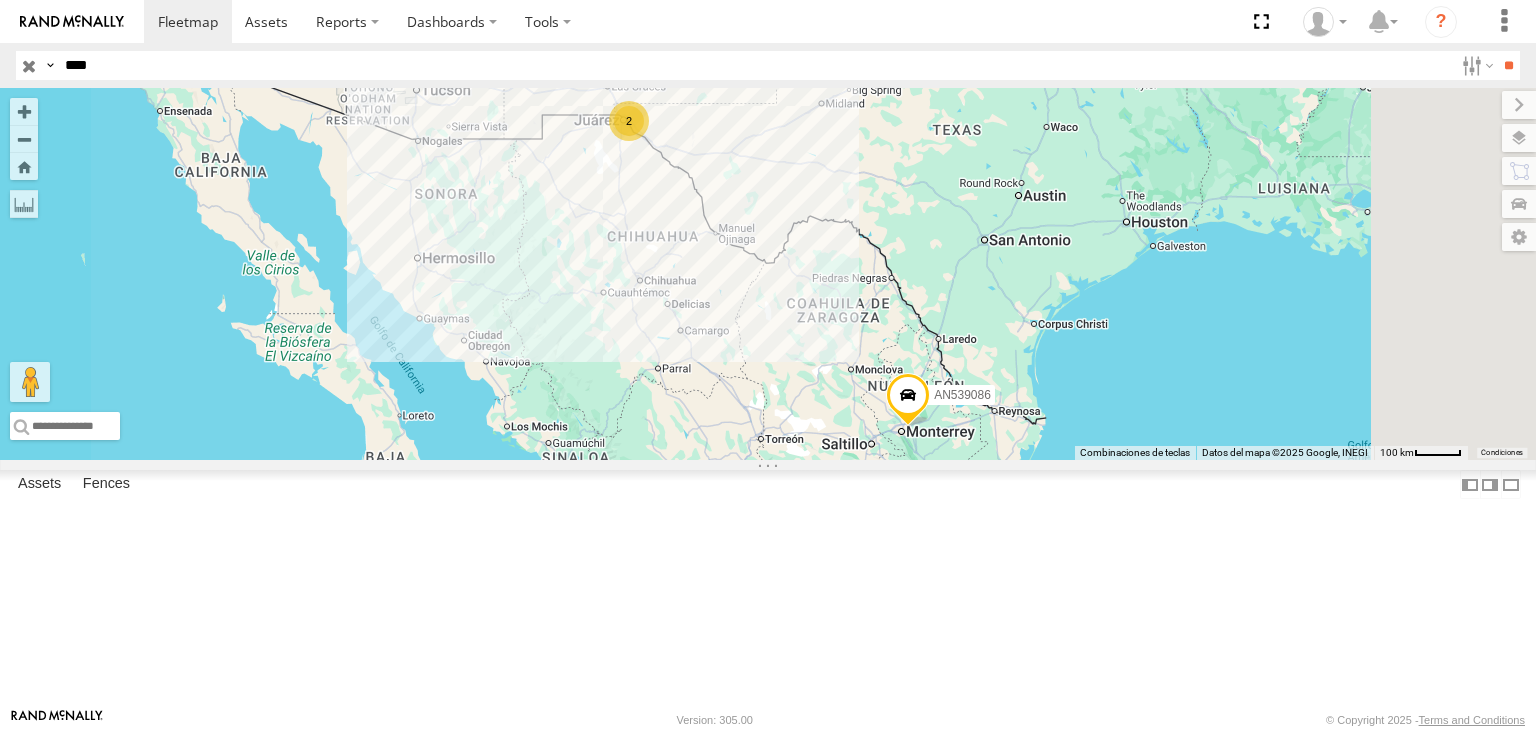 click on "3908" at bounding box center (0, 0) 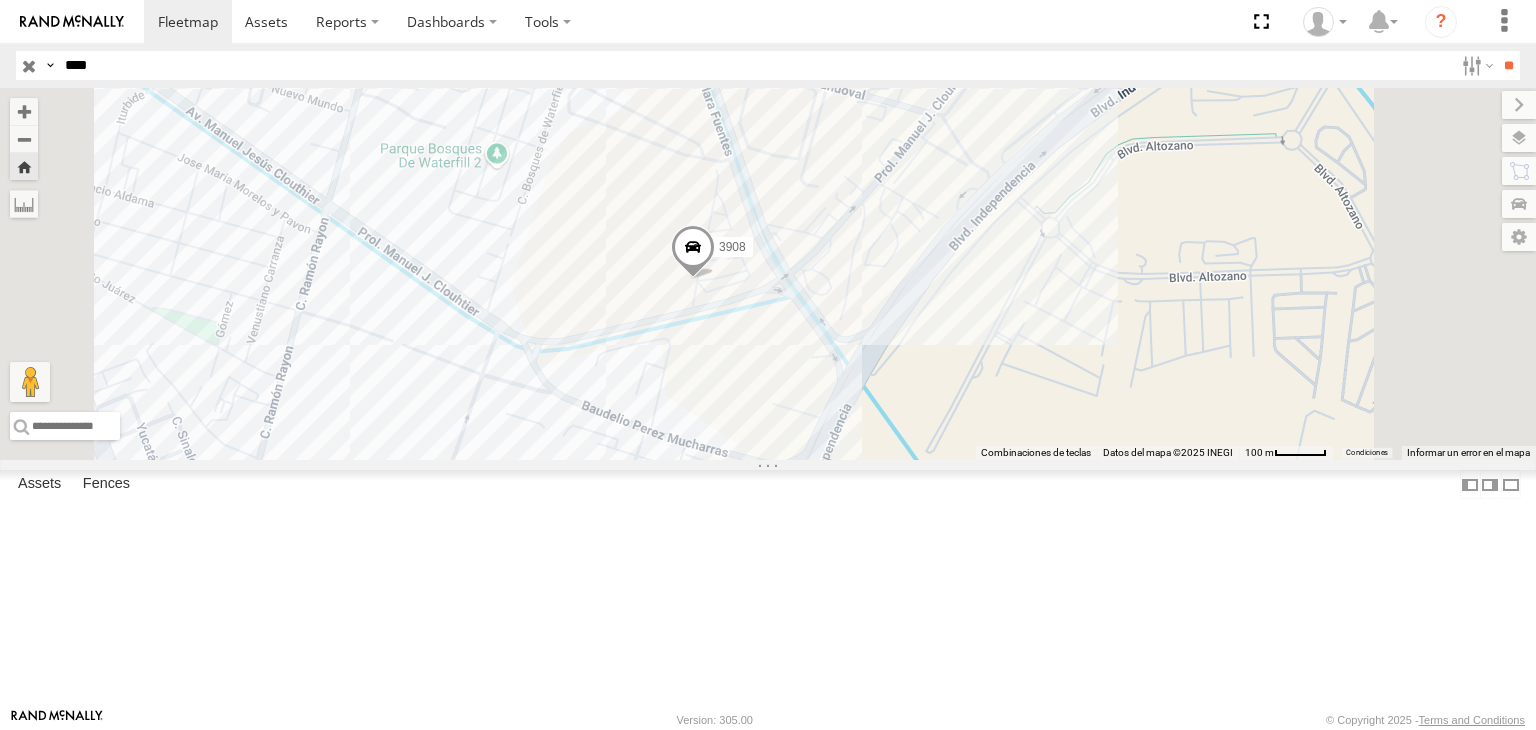 click at bounding box center (29, 65) 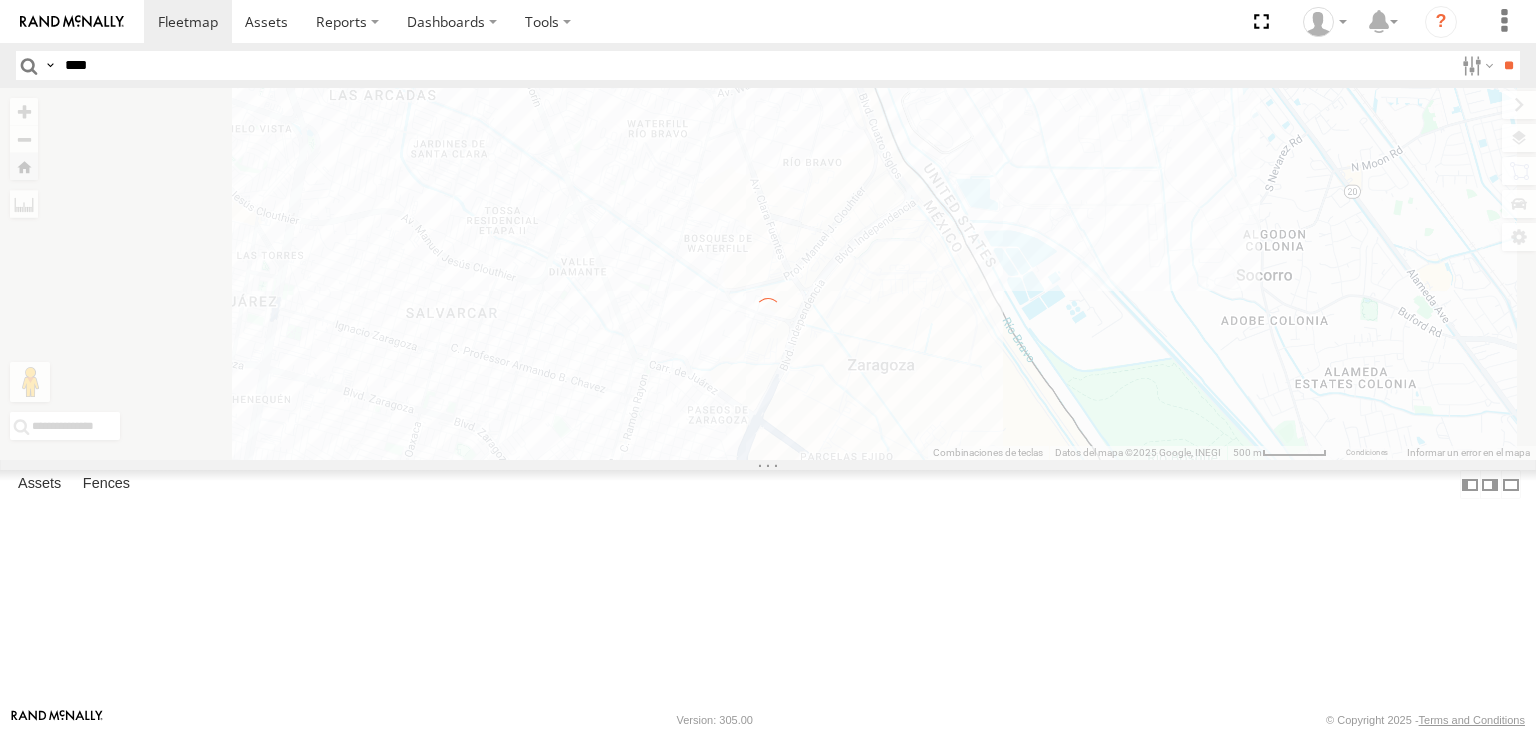 click on "****" at bounding box center [755, 65] 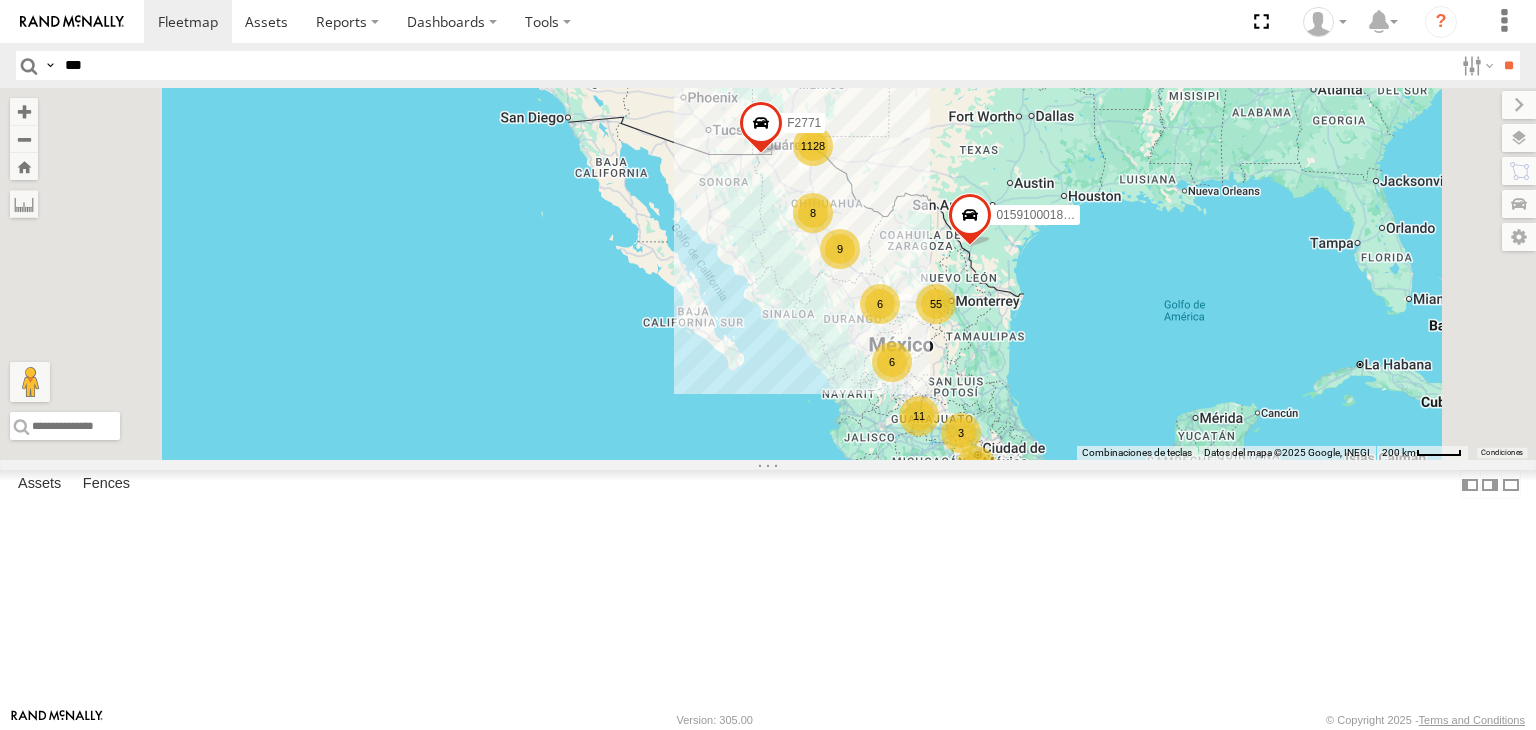 click on "**" at bounding box center [1508, 65] 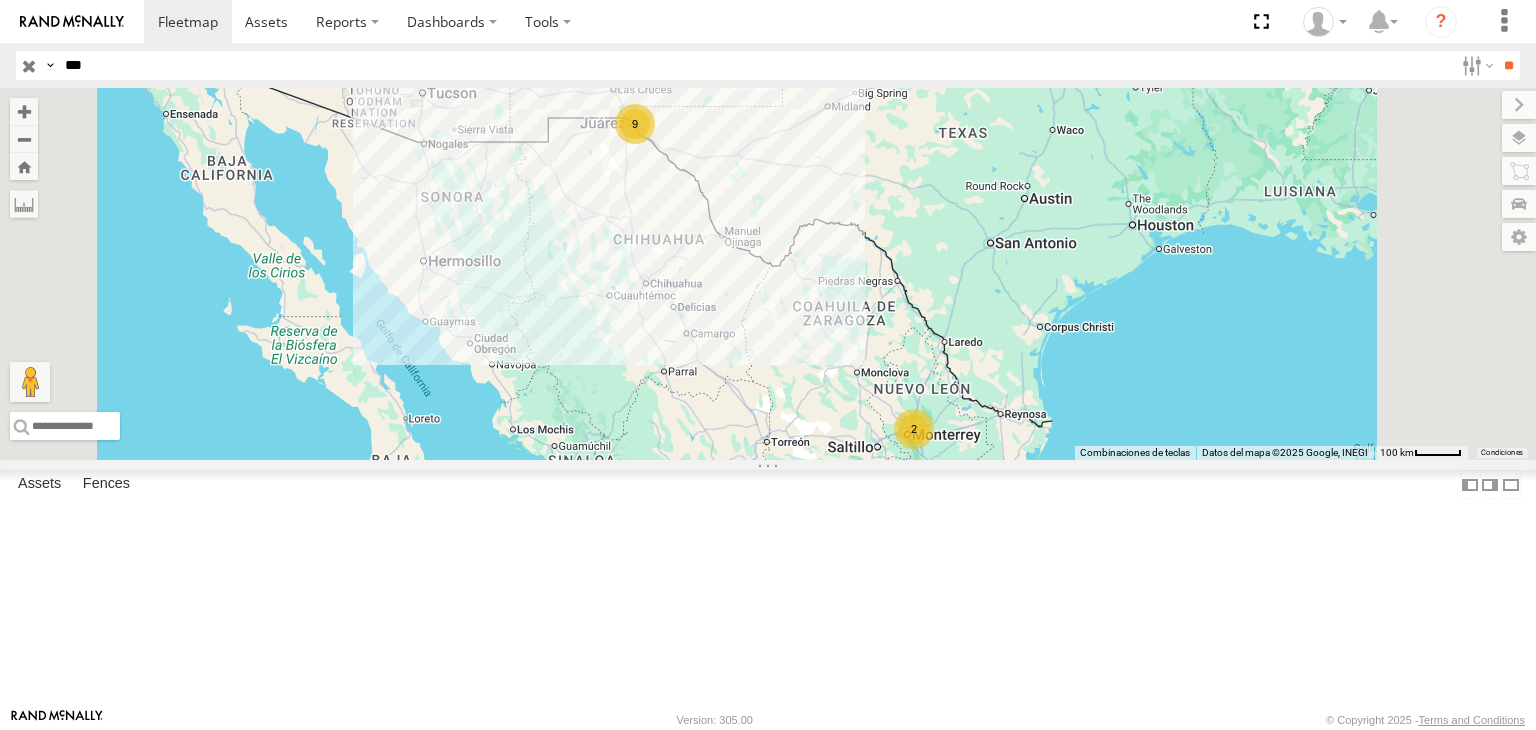 click on "177
FLEX NORTE" at bounding box center (0, 0) 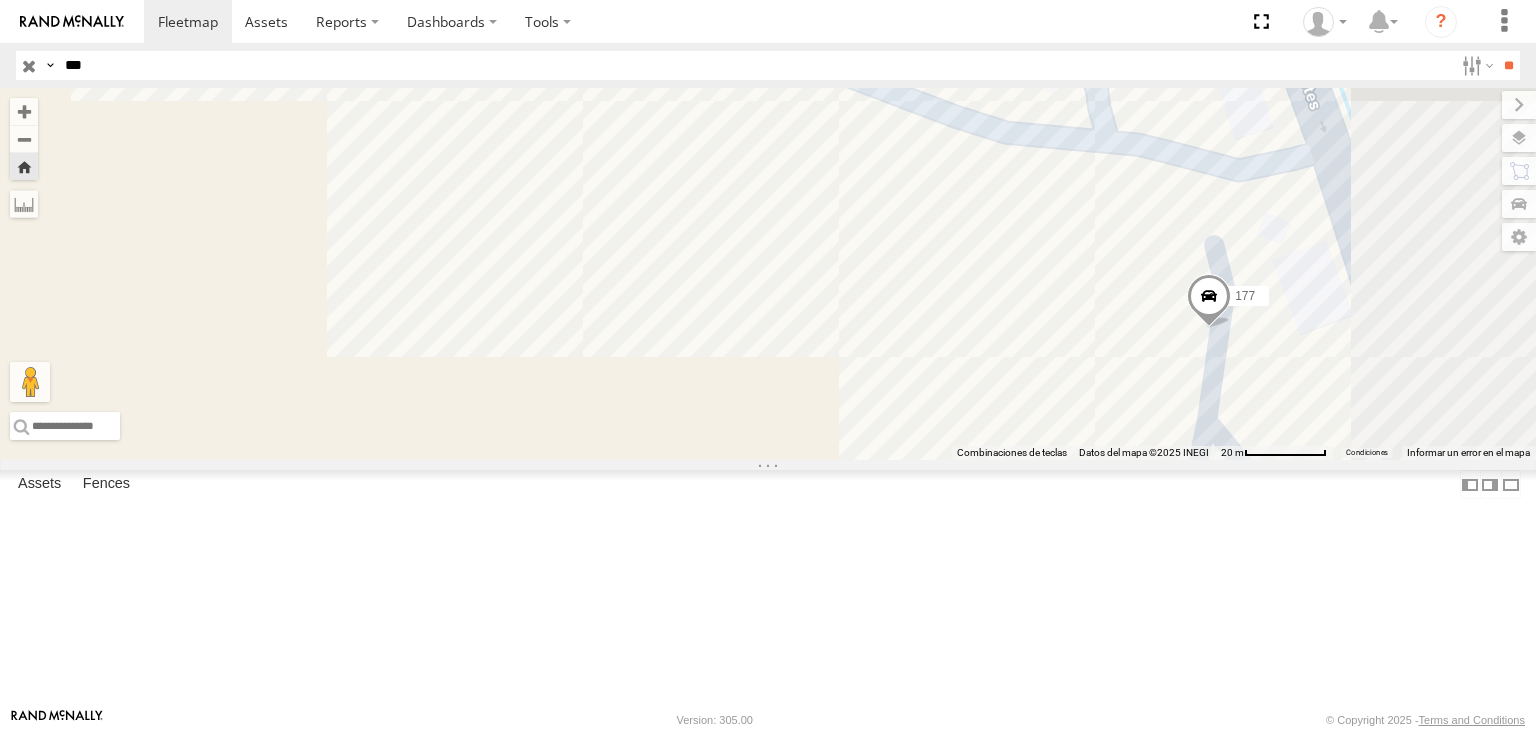 scroll, scrollTop: 0, scrollLeft: 0, axis: both 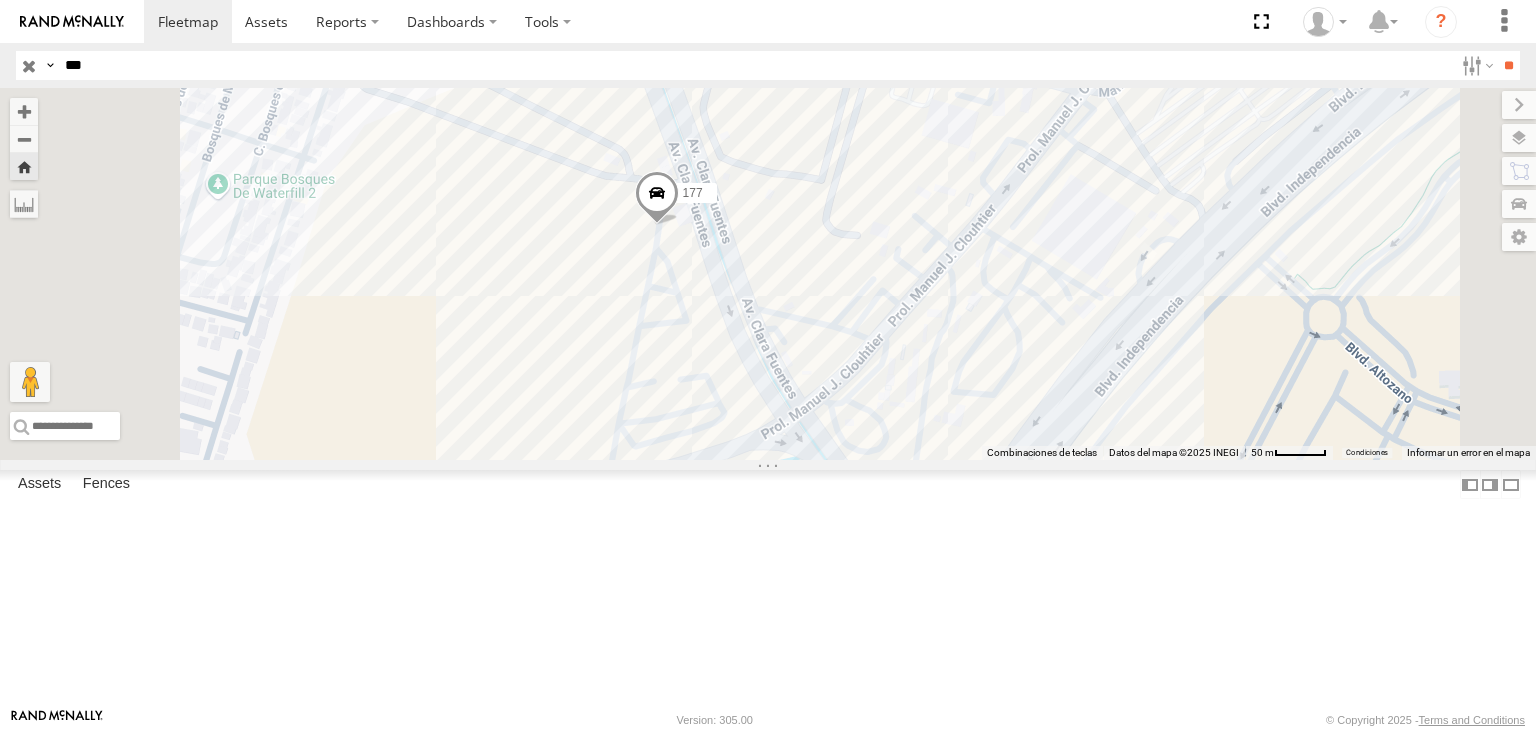 drag, startPoint x: 721, startPoint y: 314, endPoint x: 816, endPoint y: 393, distance: 123.55566 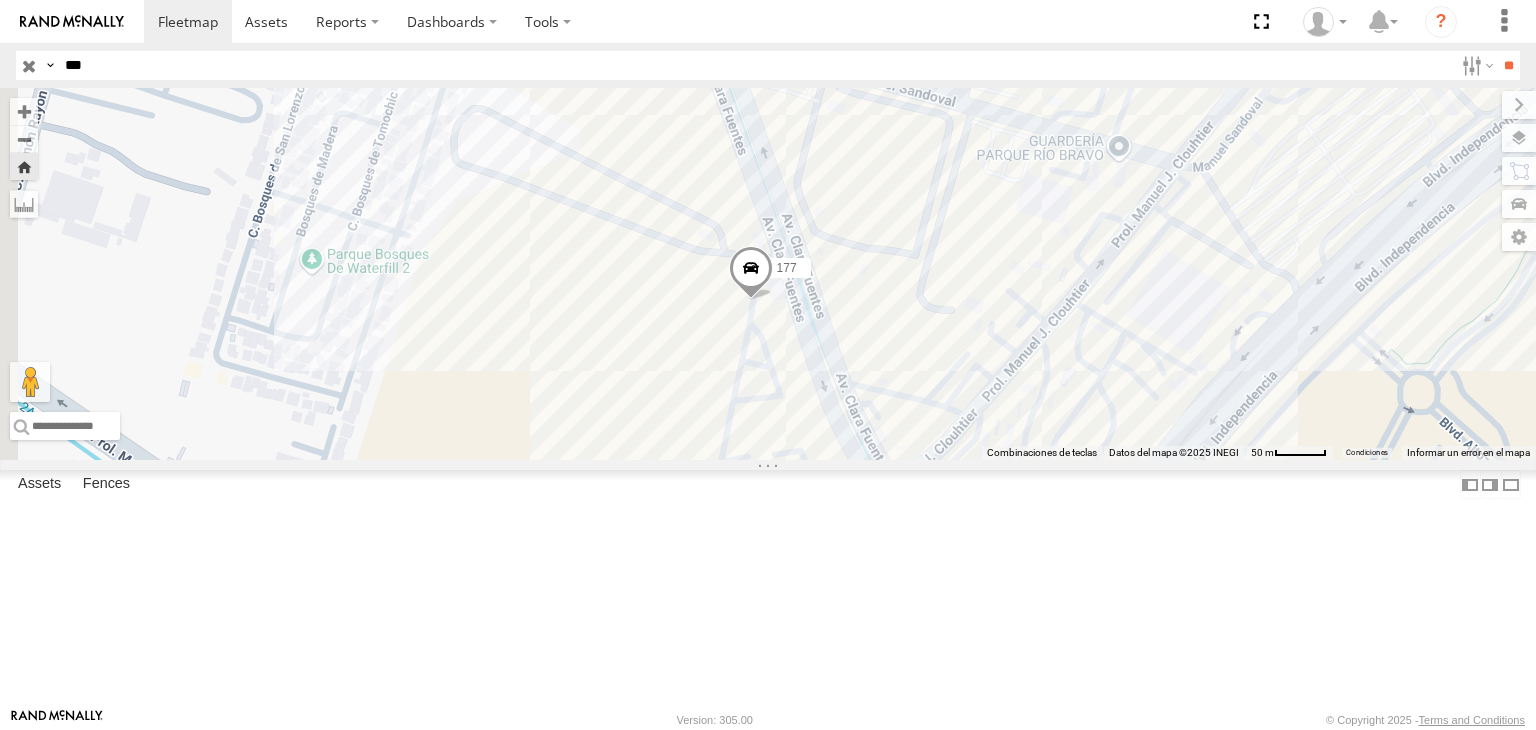 click on "***" at bounding box center (755, 65) 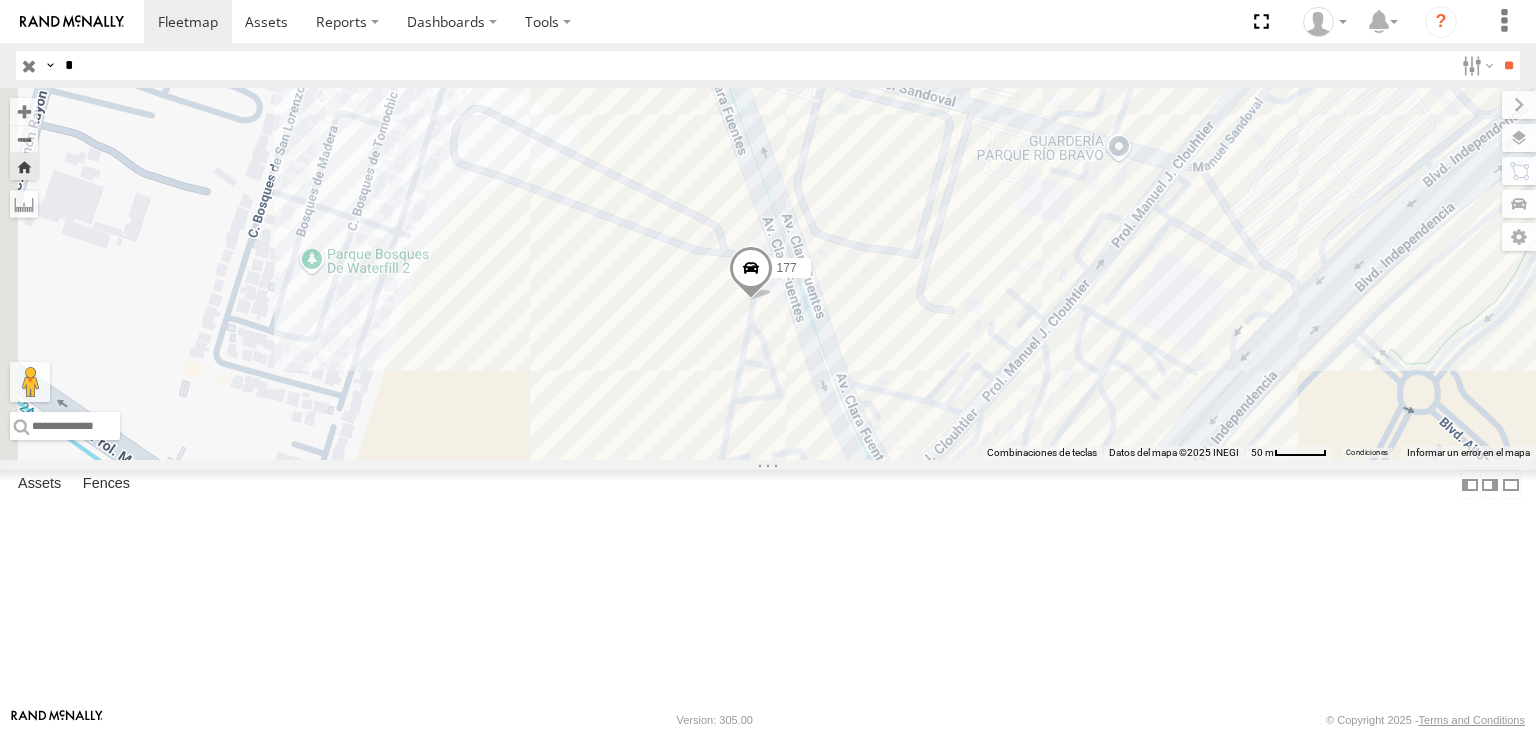 type on "**" 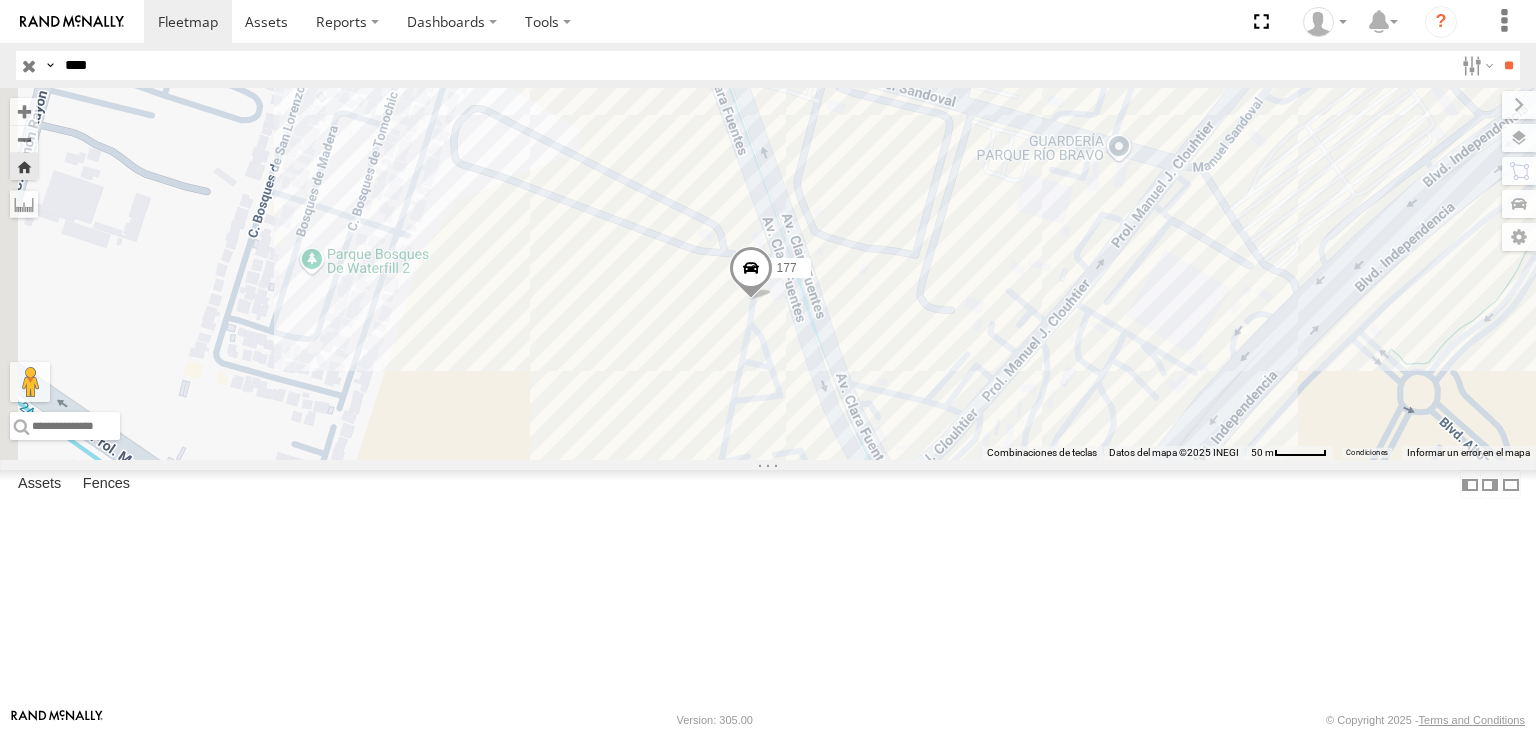 click on "**" at bounding box center [1508, 65] 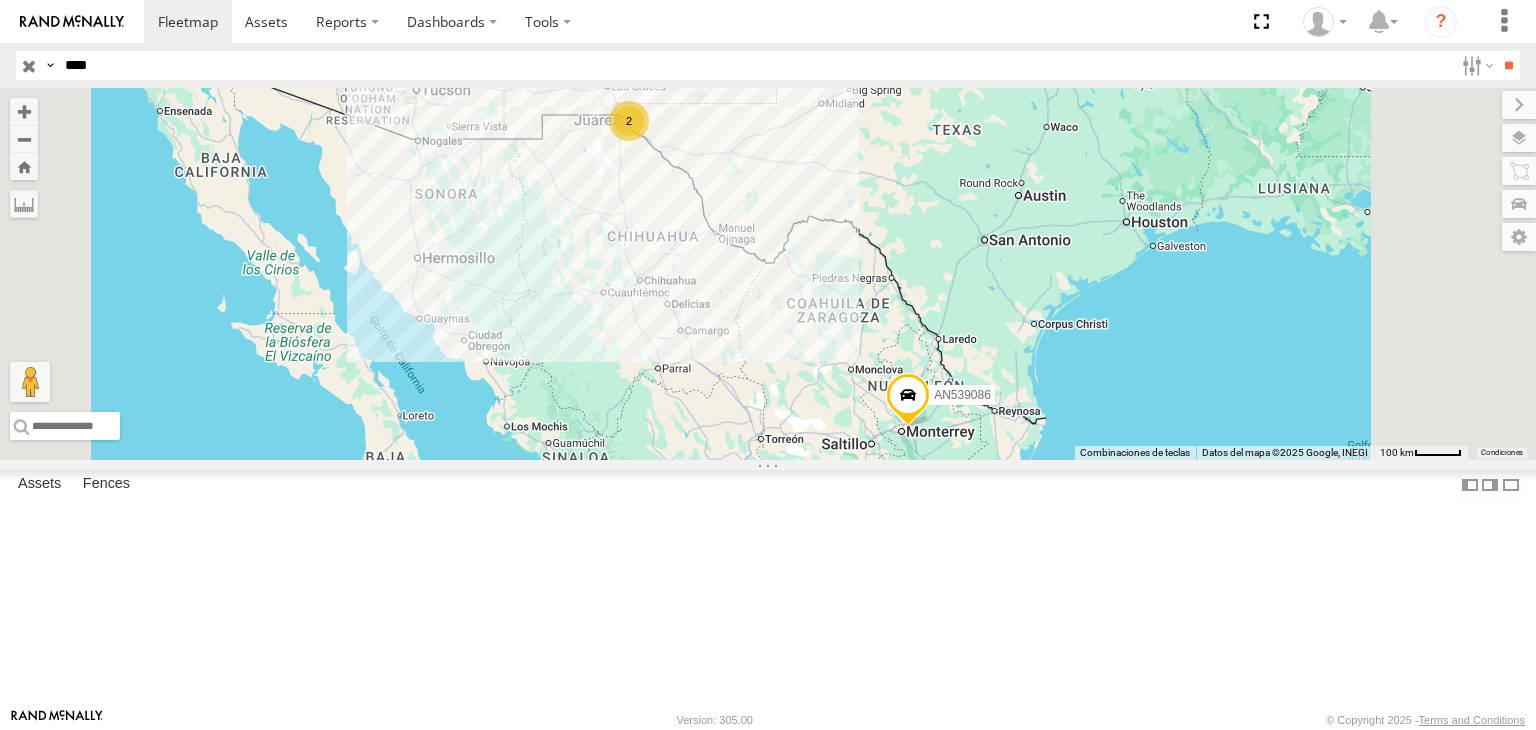 click on "Cruce" at bounding box center (0, 0) 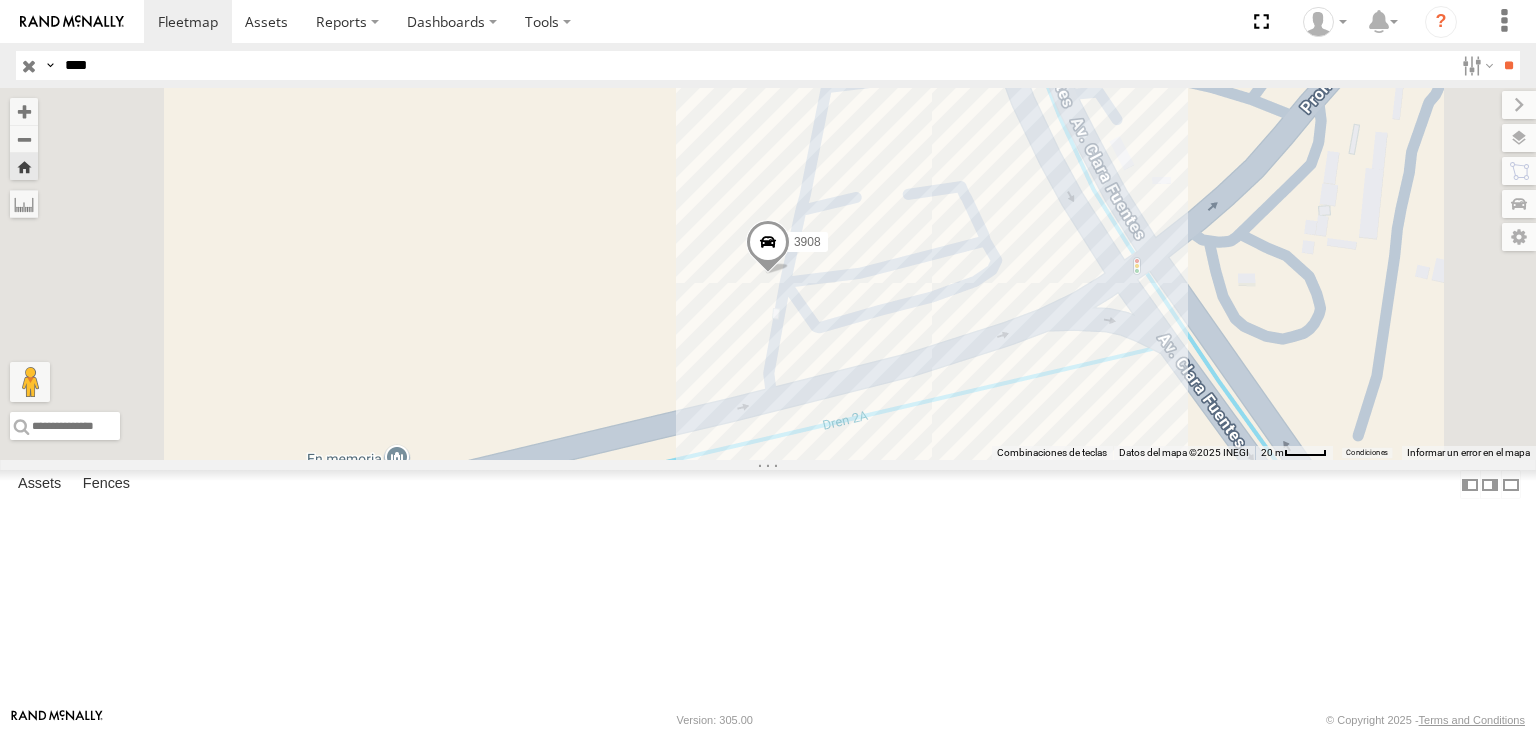 click at bounding box center [768, 247] 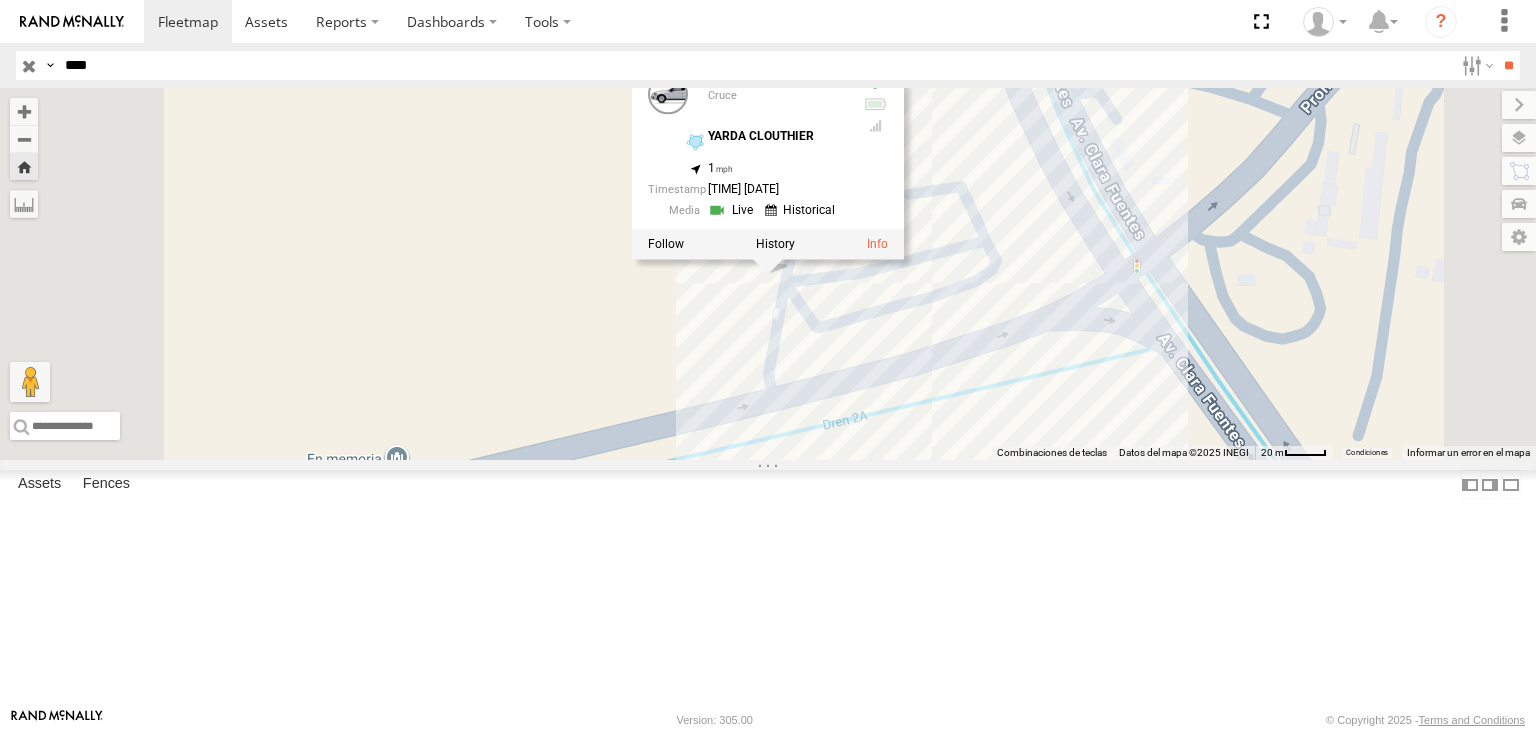 click at bounding box center (733, 210) 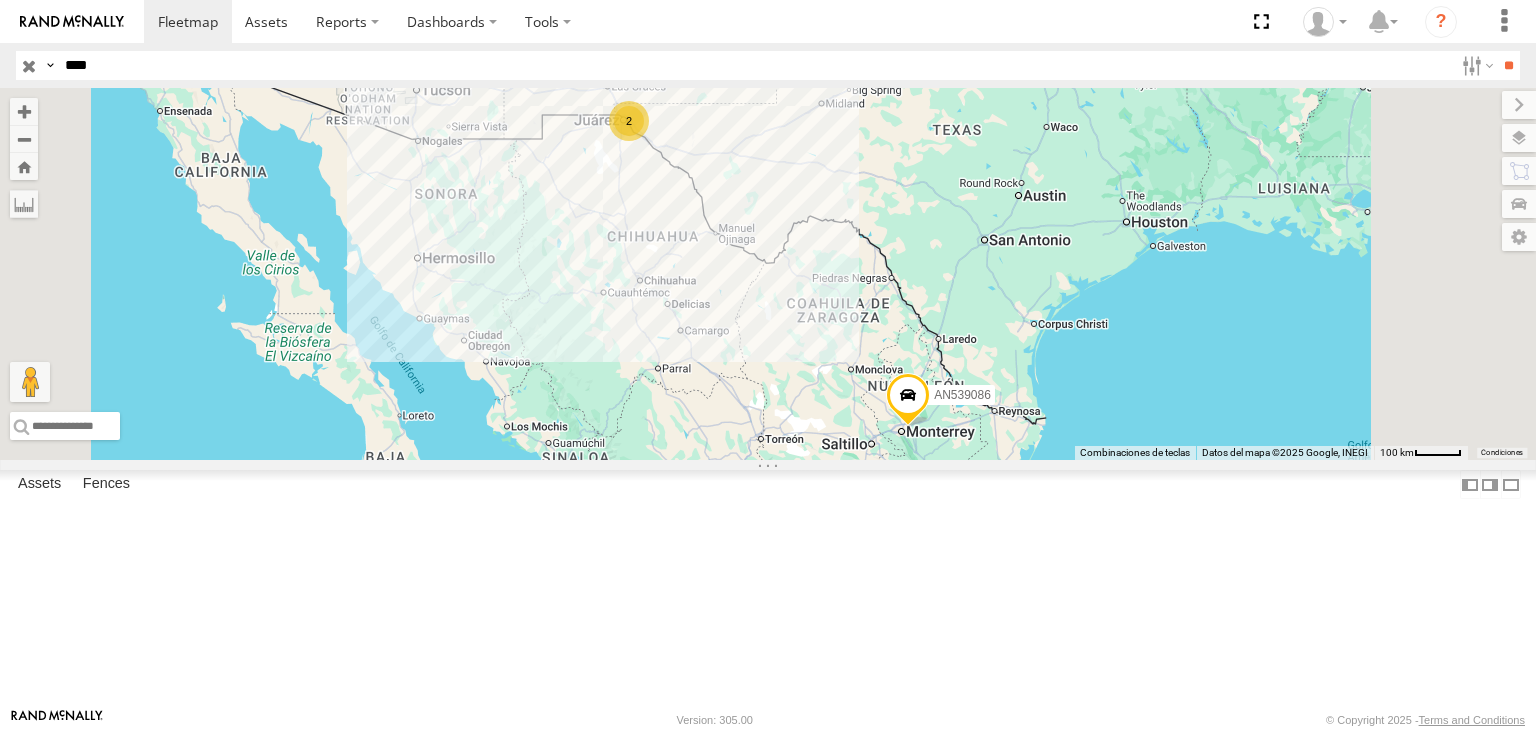 click on "****" at bounding box center (755, 65) 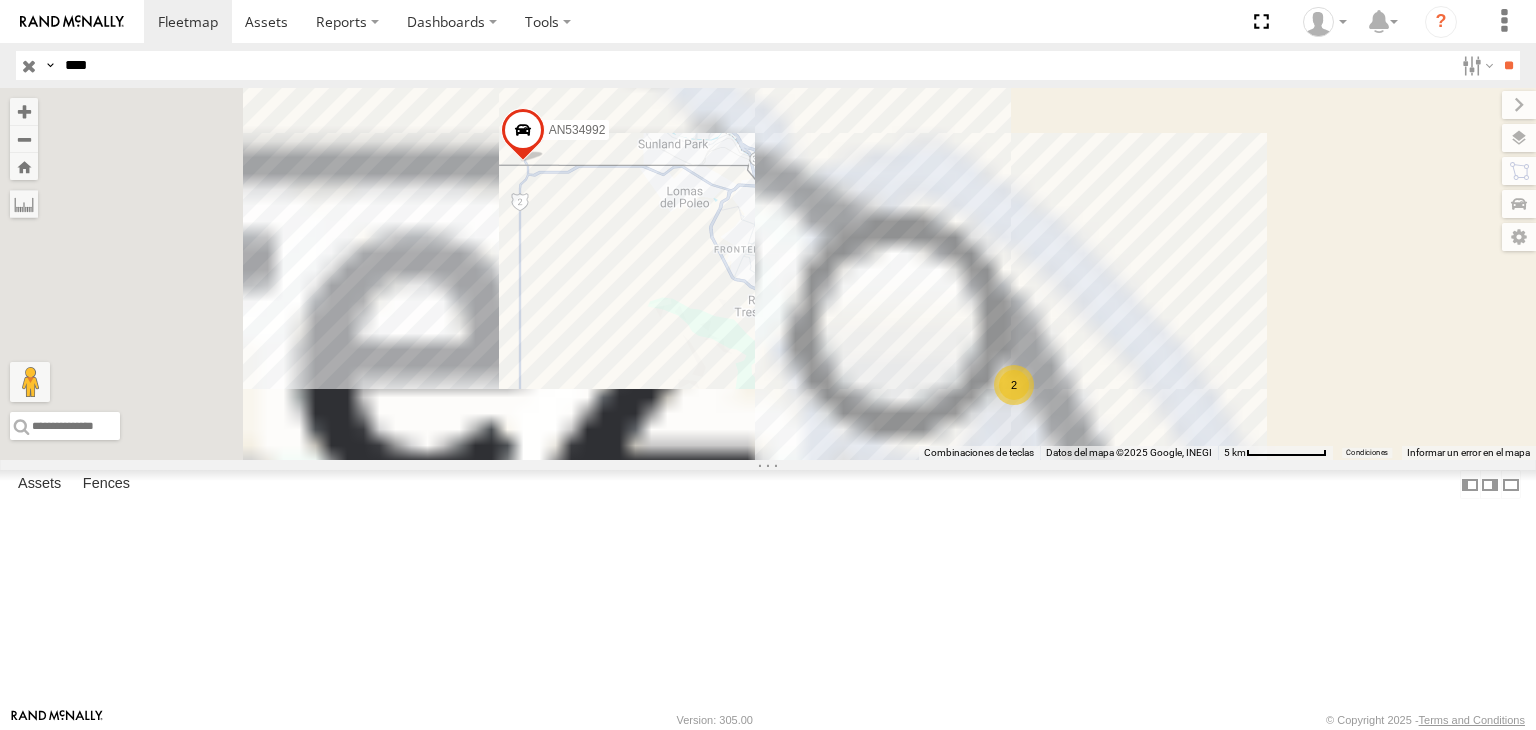 click on "3499" at bounding box center (0, 0) 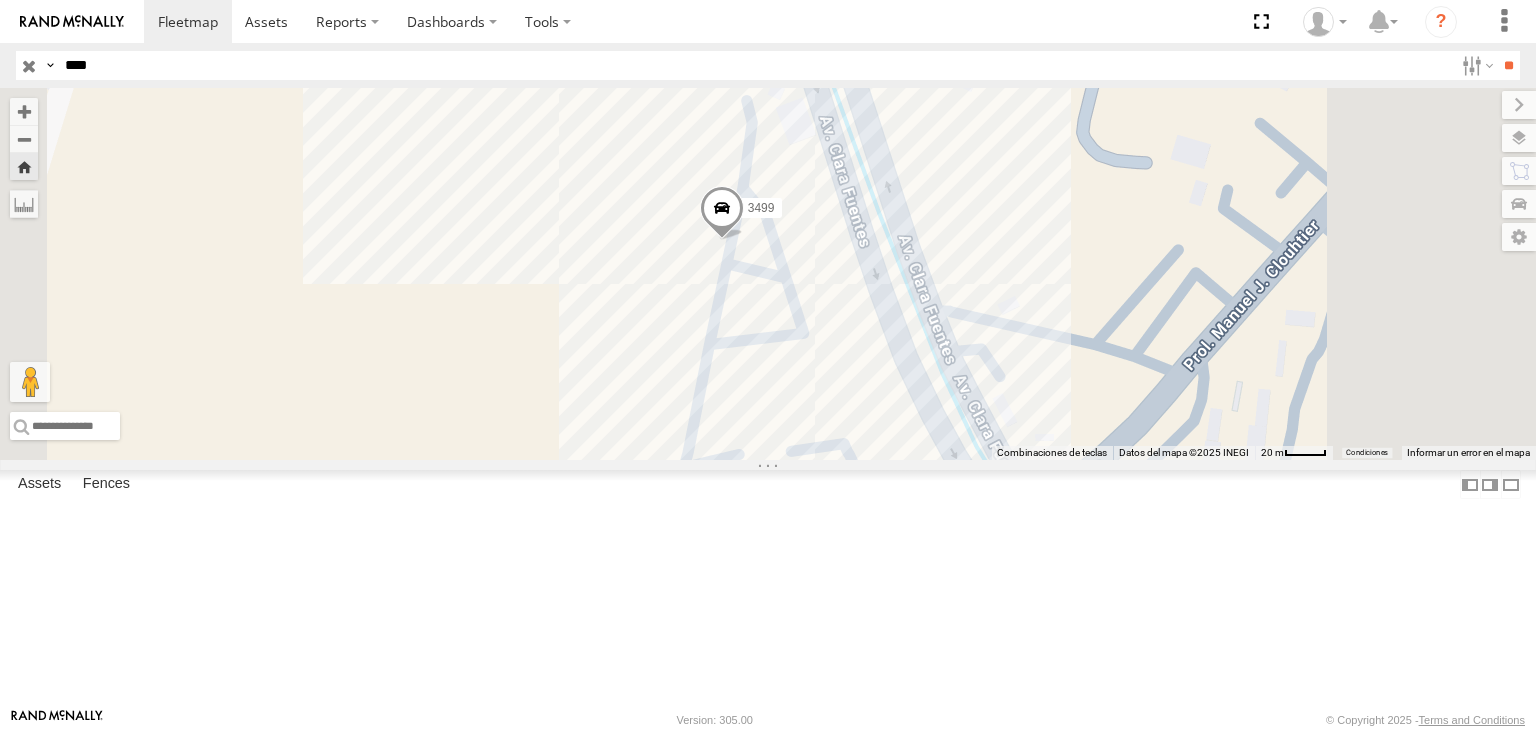 drag, startPoint x: 918, startPoint y: 366, endPoint x: 868, endPoint y: 329, distance: 62.201286 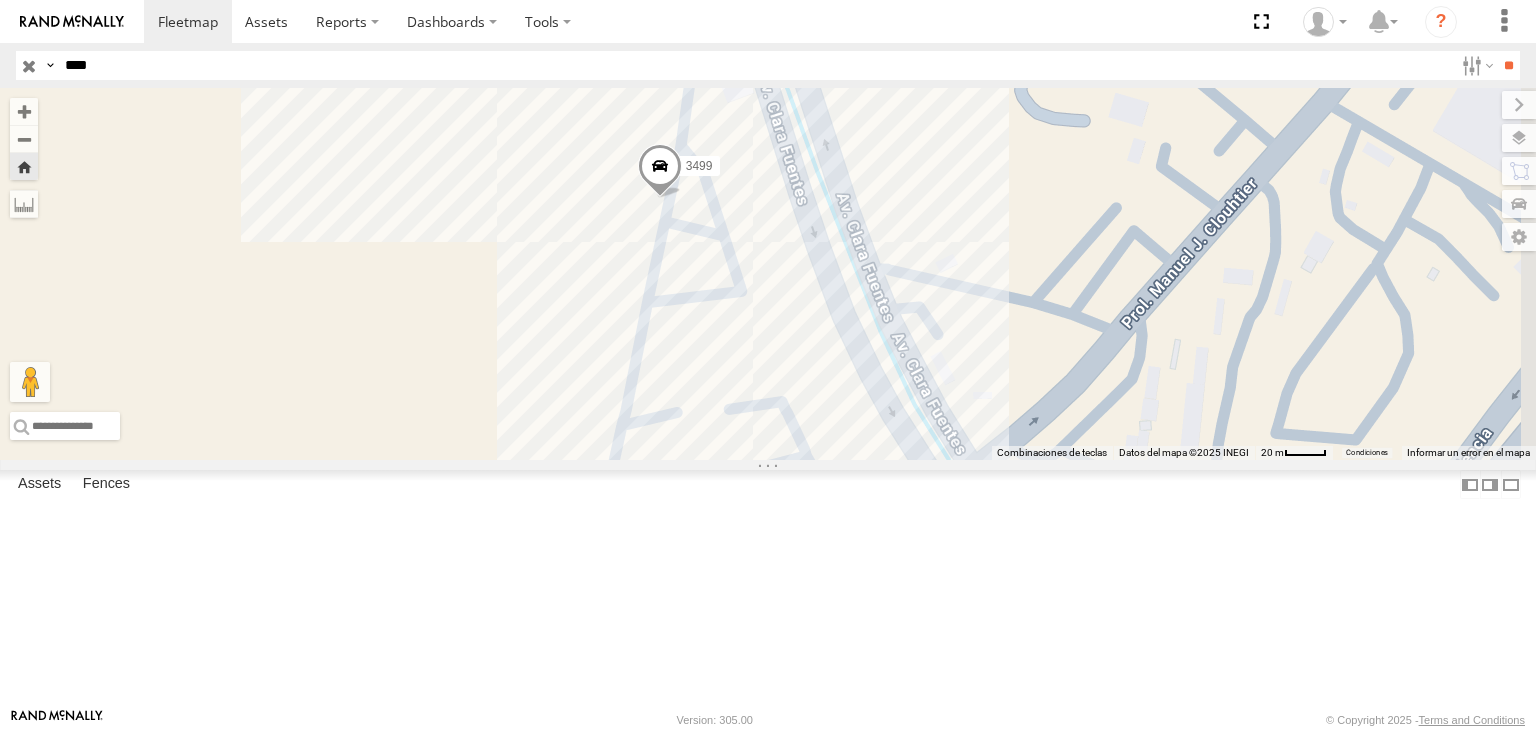 click at bounding box center [660, 171] 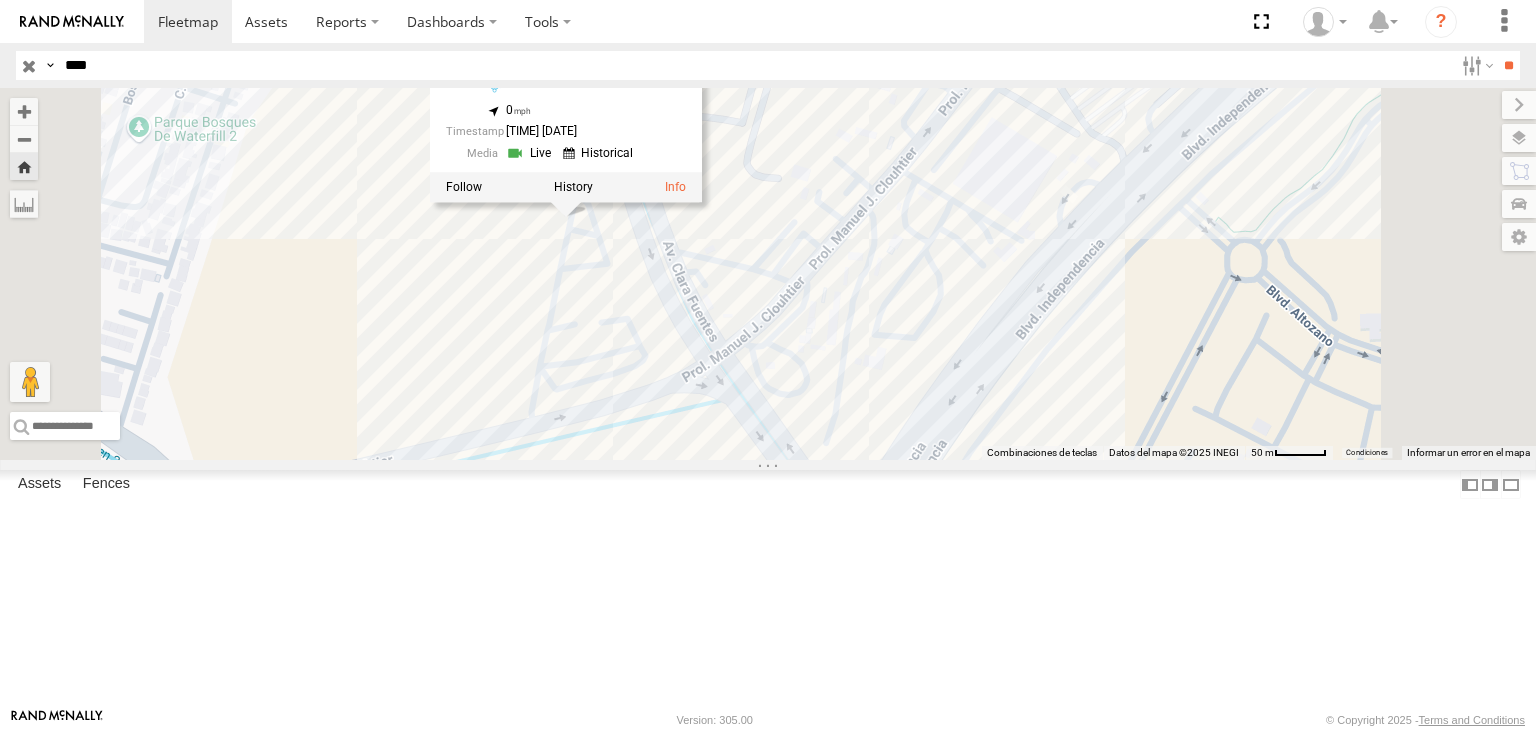click on "3499 3499 Locales YARDA CLOUTHIER 31.65592 ,  -106.34541 0 06:05:43 08/06/2025" at bounding box center (768, 274) 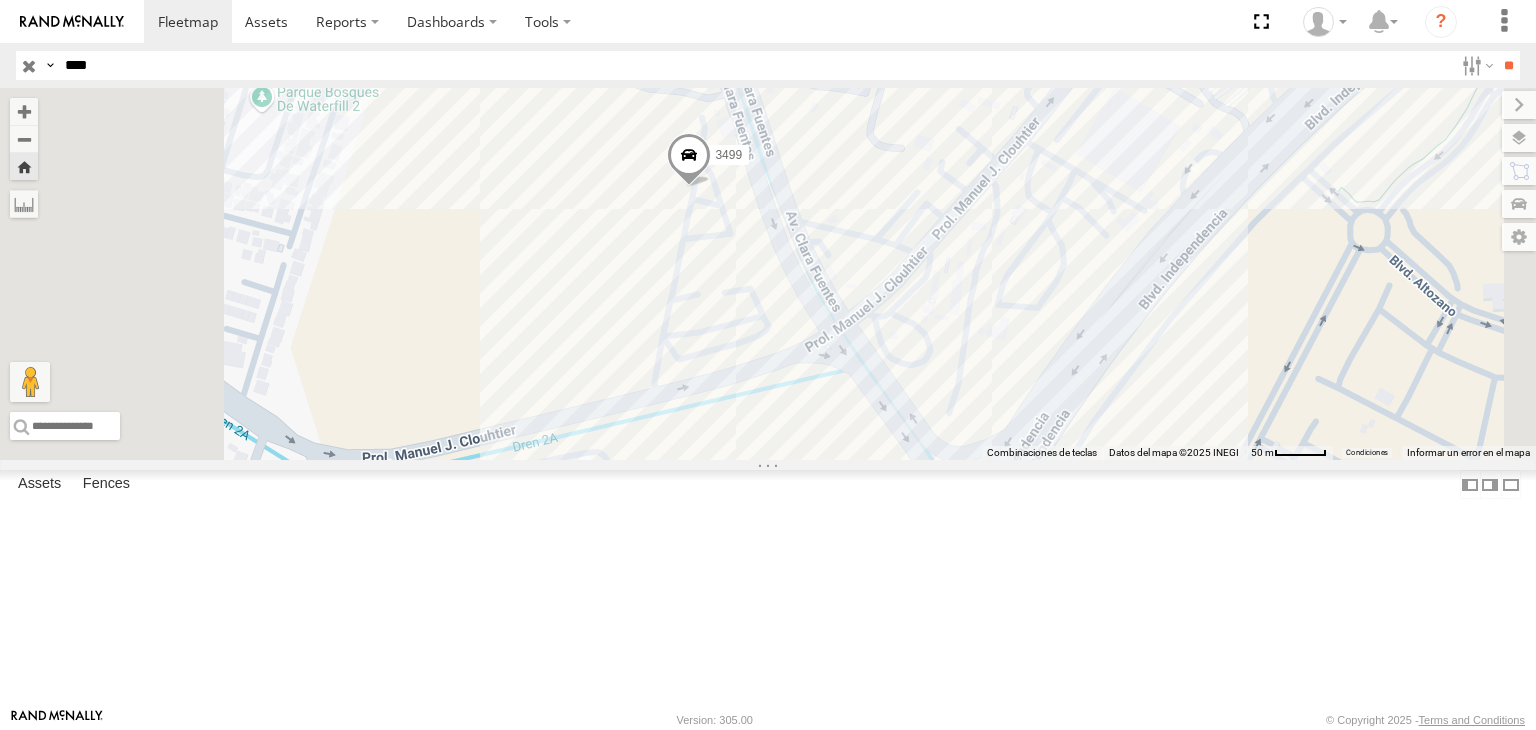 click at bounding box center (689, 160) 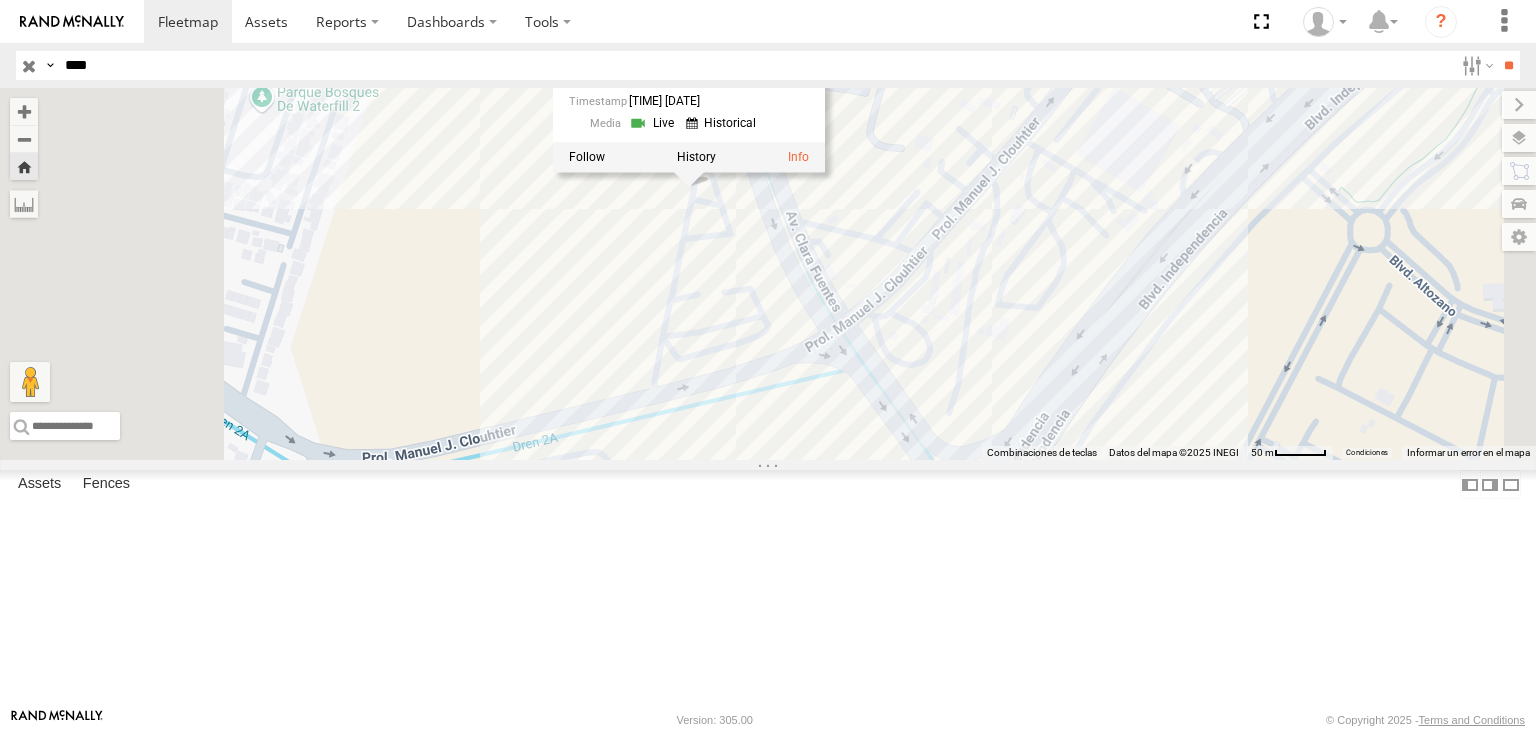 click at bounding box center [654, 123] 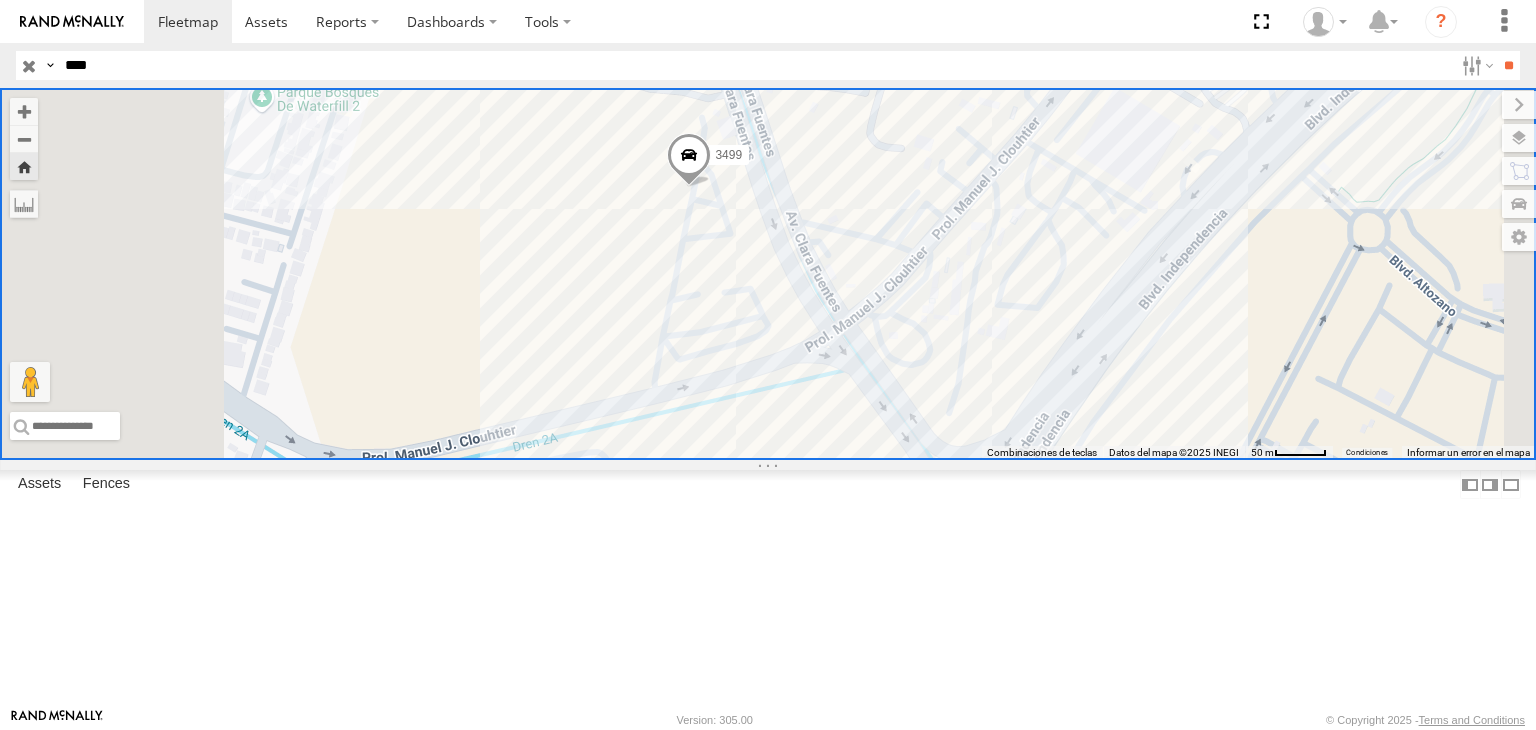 click on "****" at bounding box center (755, 65) 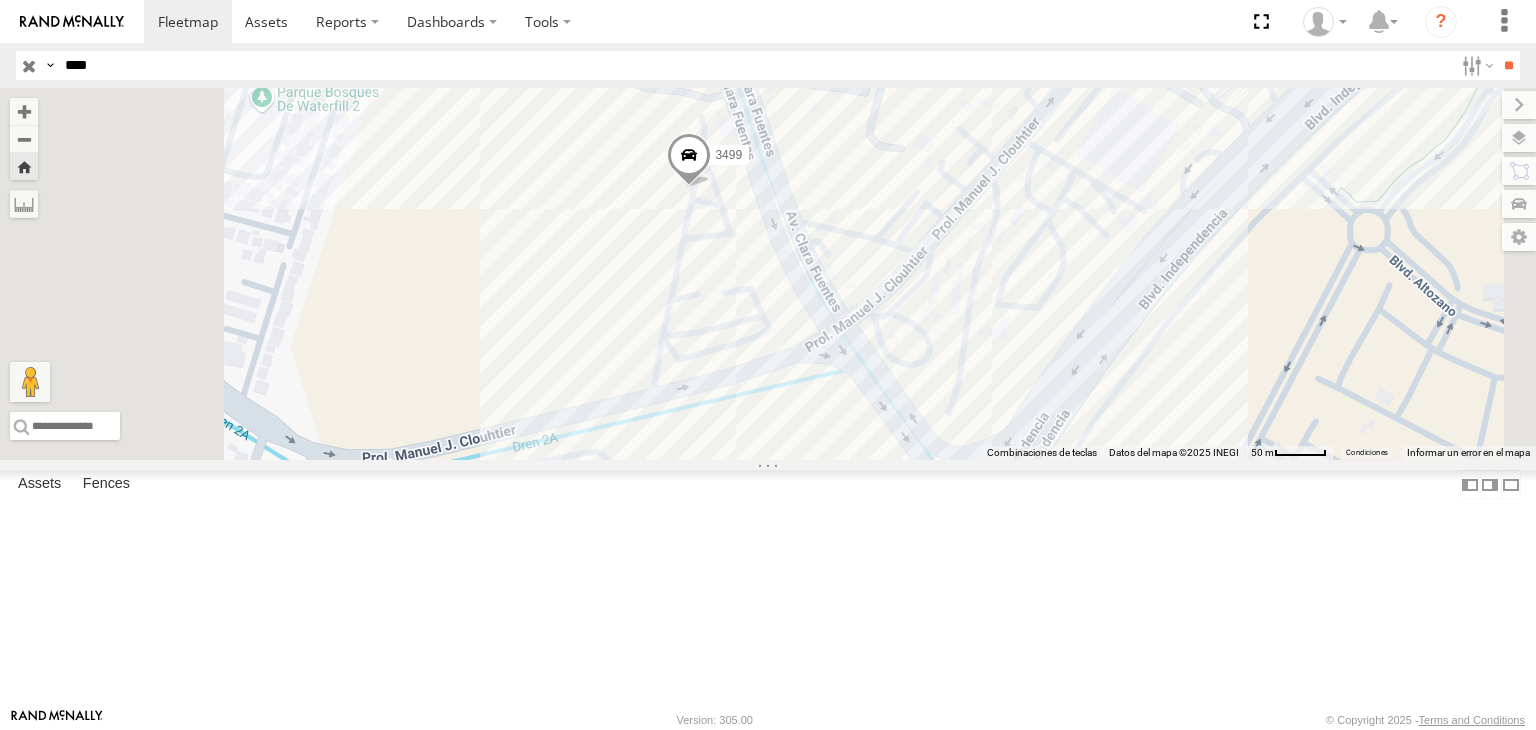 click on "****" at bounding box center [755, 65] 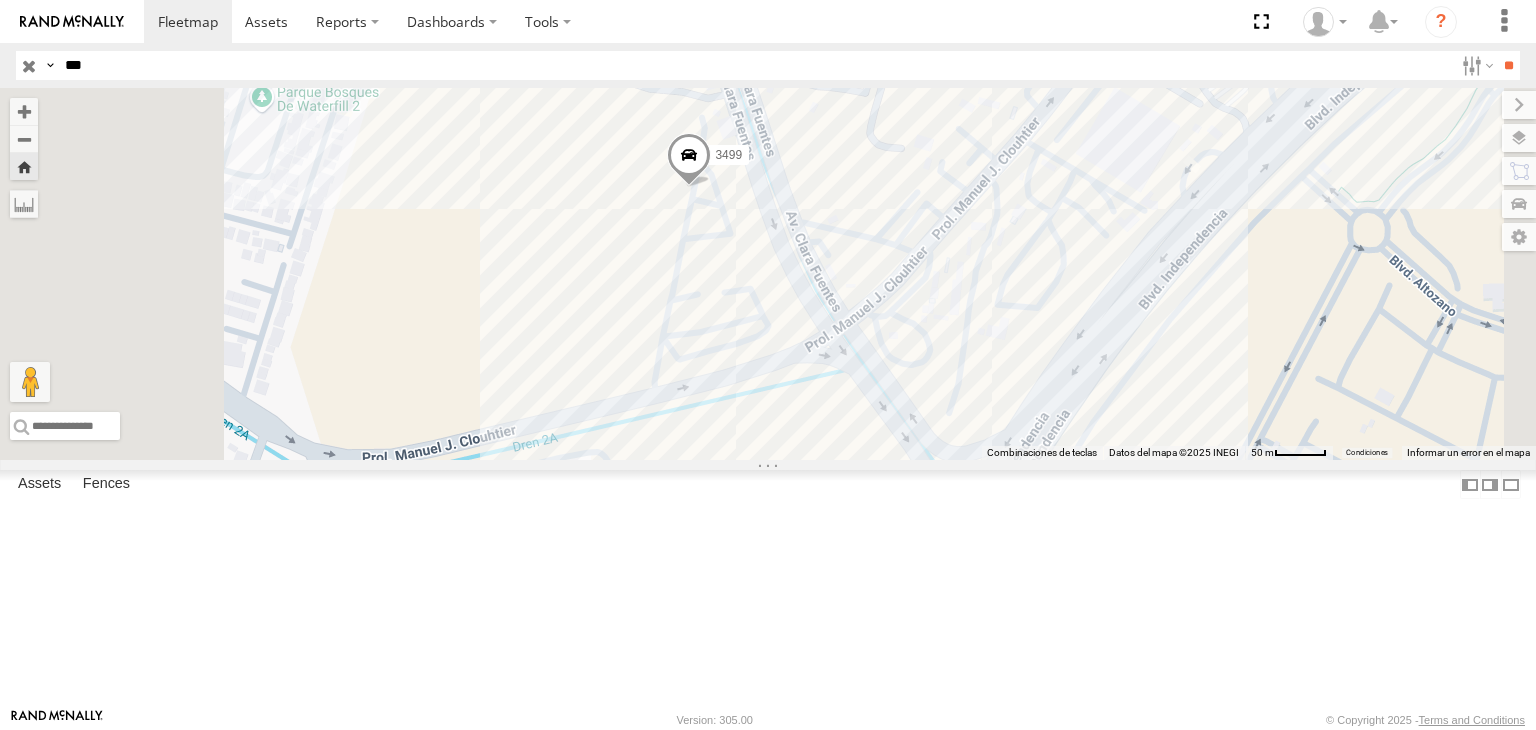 click on "**" at bounding box center [1508, 65] 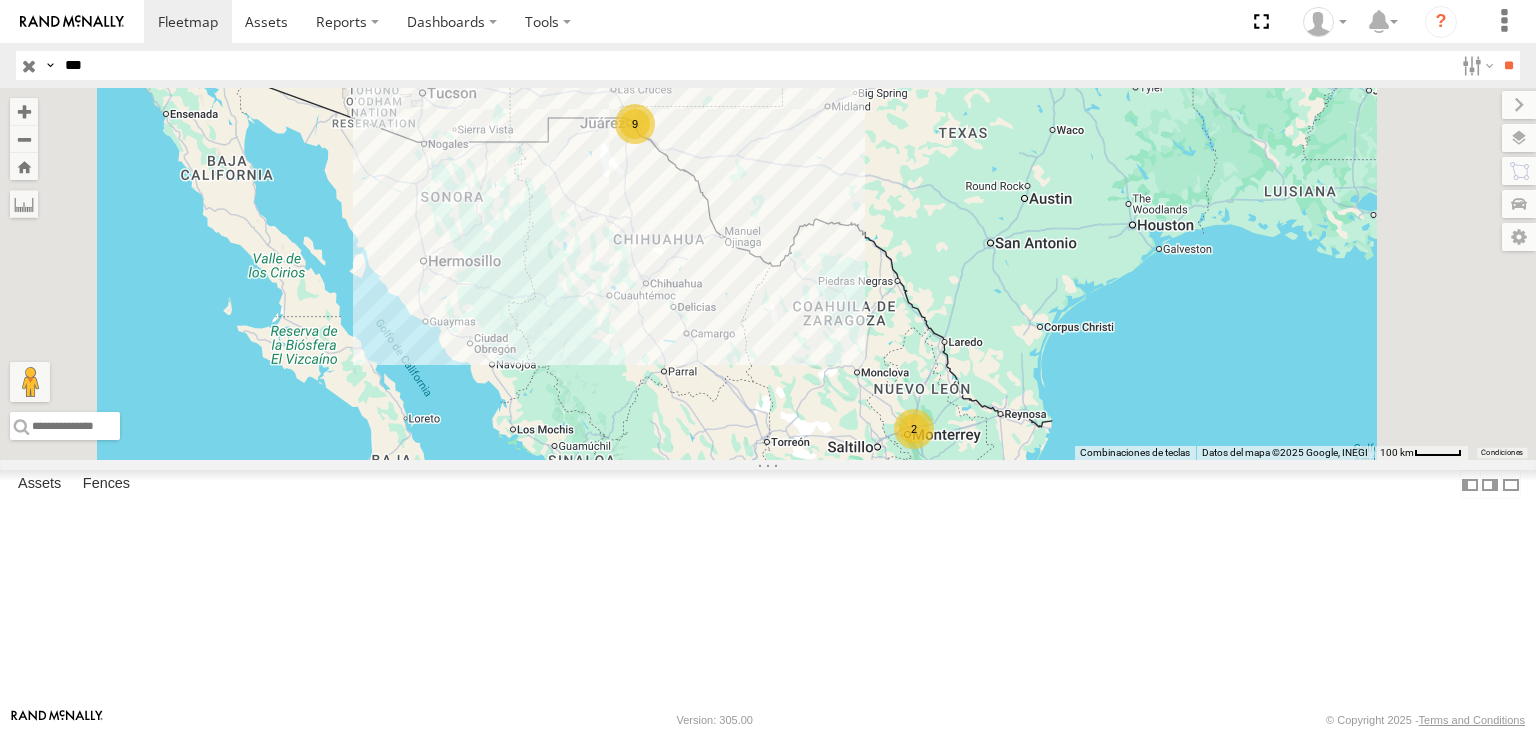 click on "FLEX NORTE" at bounding box center [0, 0] 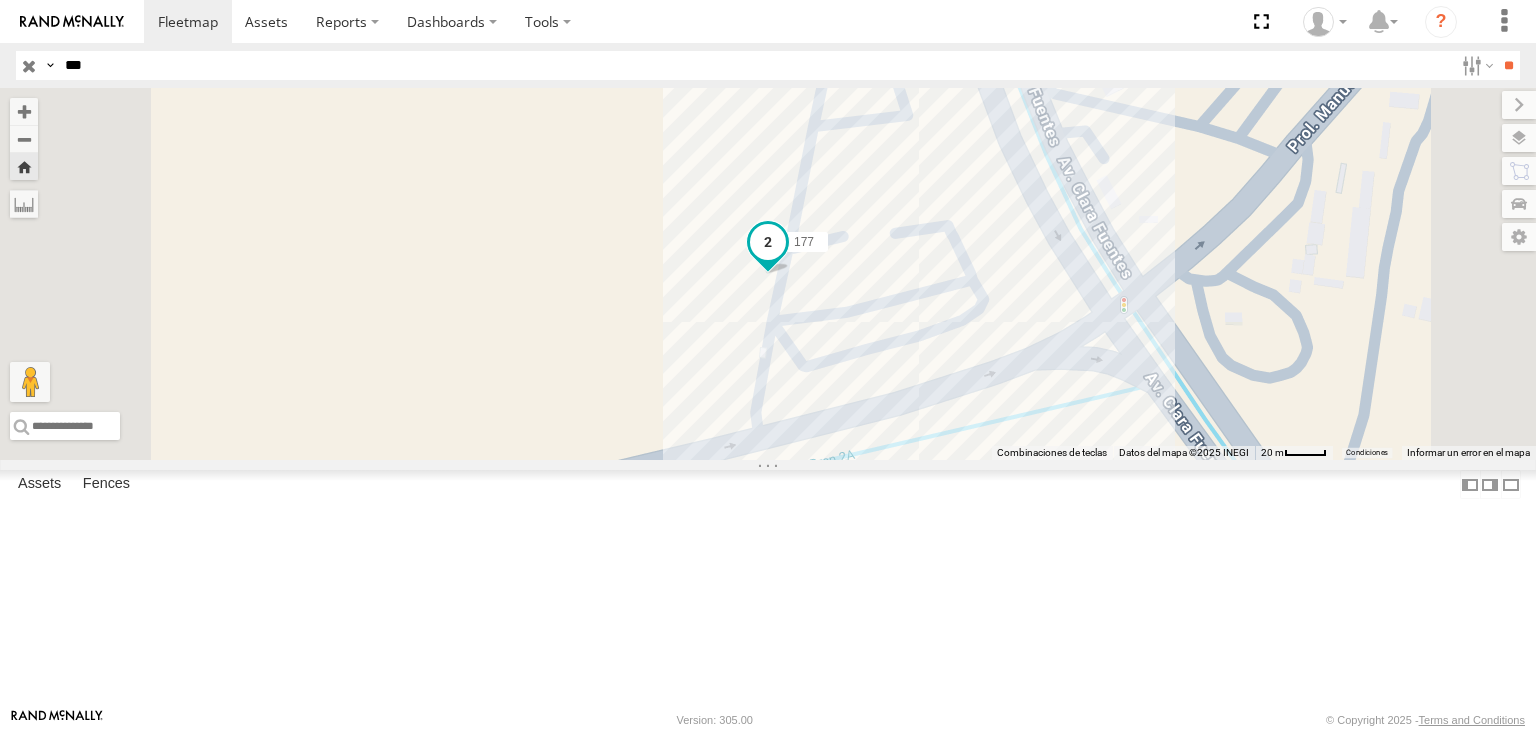 click at bounding box center [768, 242] 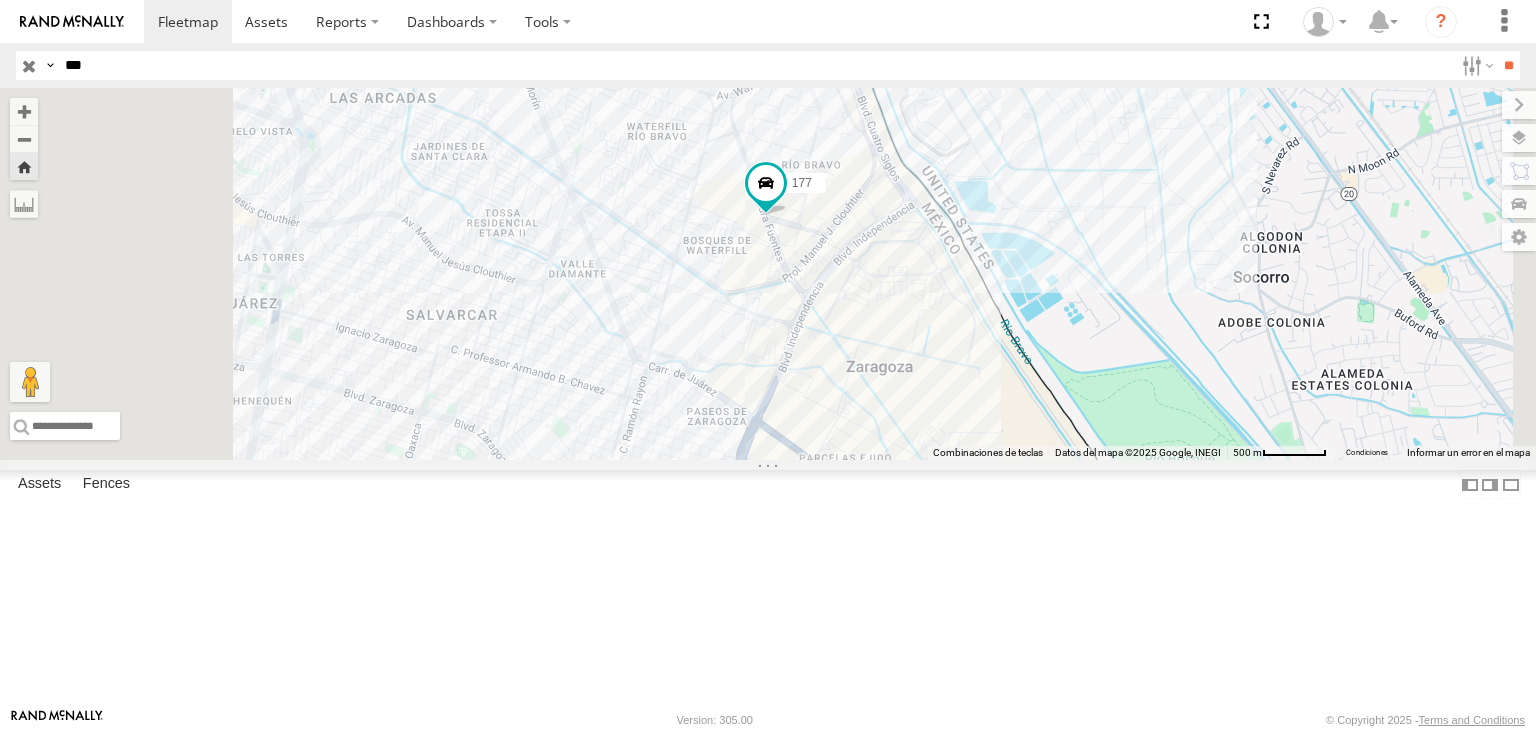 click on "177
FLEX NORTE" at bounding box center (0, 0) 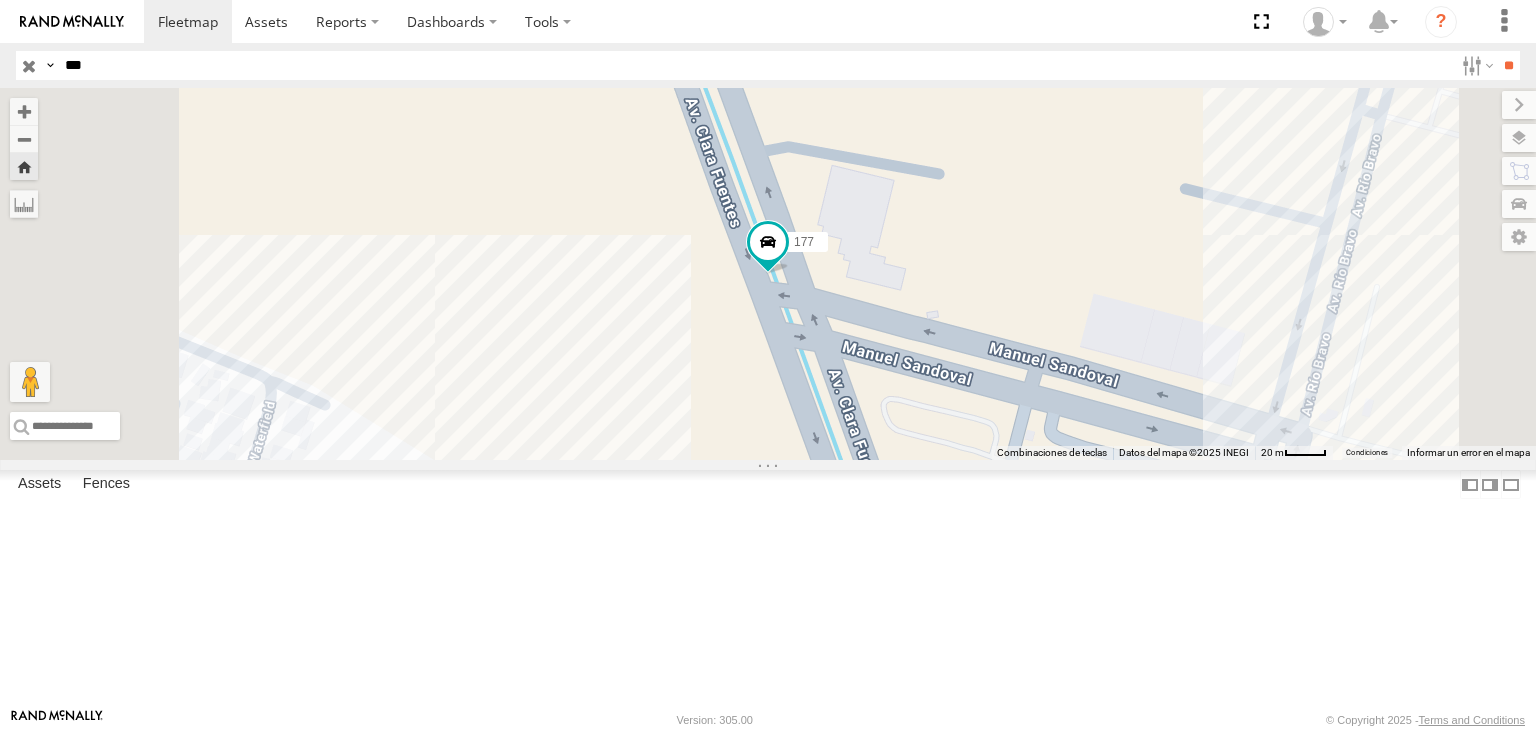 click on "***" at bounding box center [755, 65] 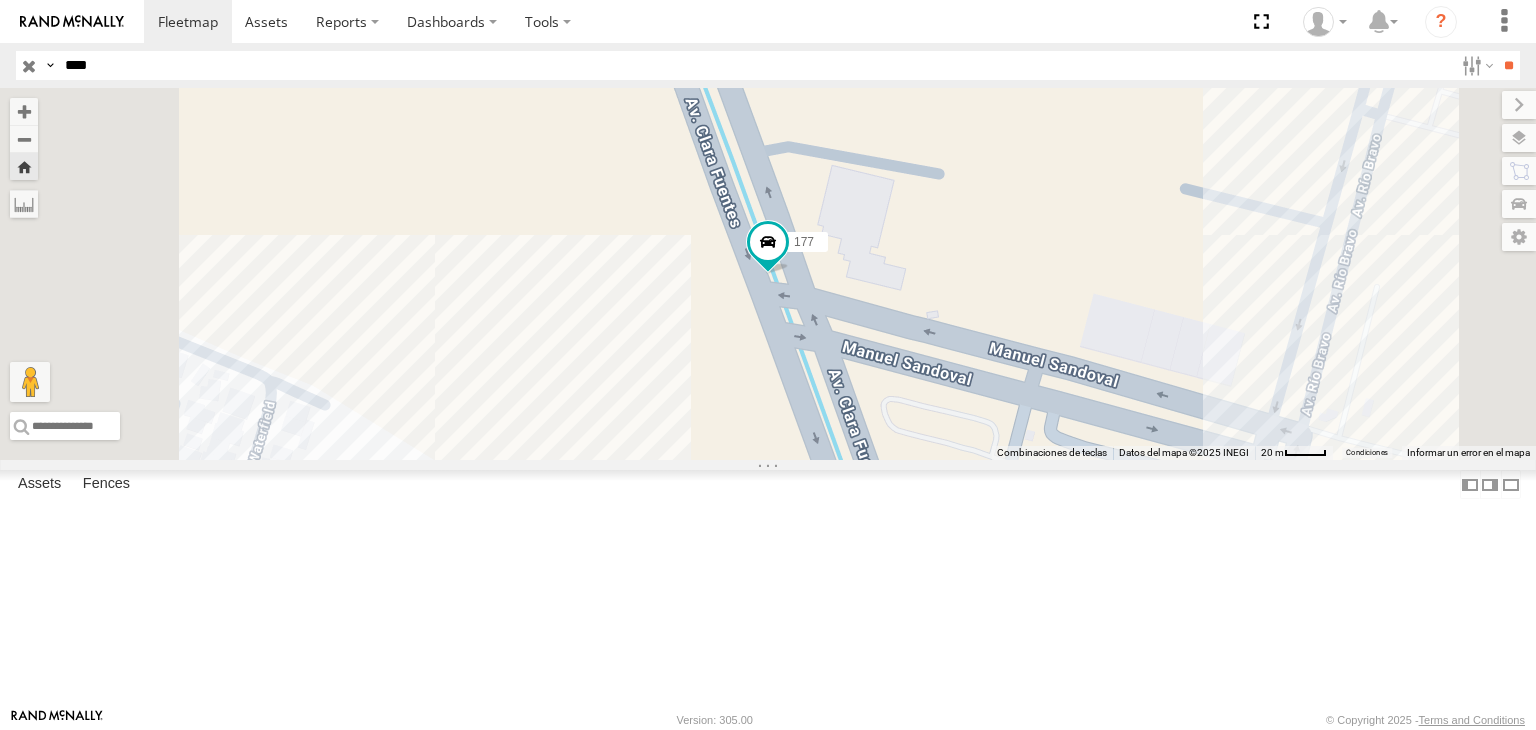 click on "**" at bounding box center (1508, 65) 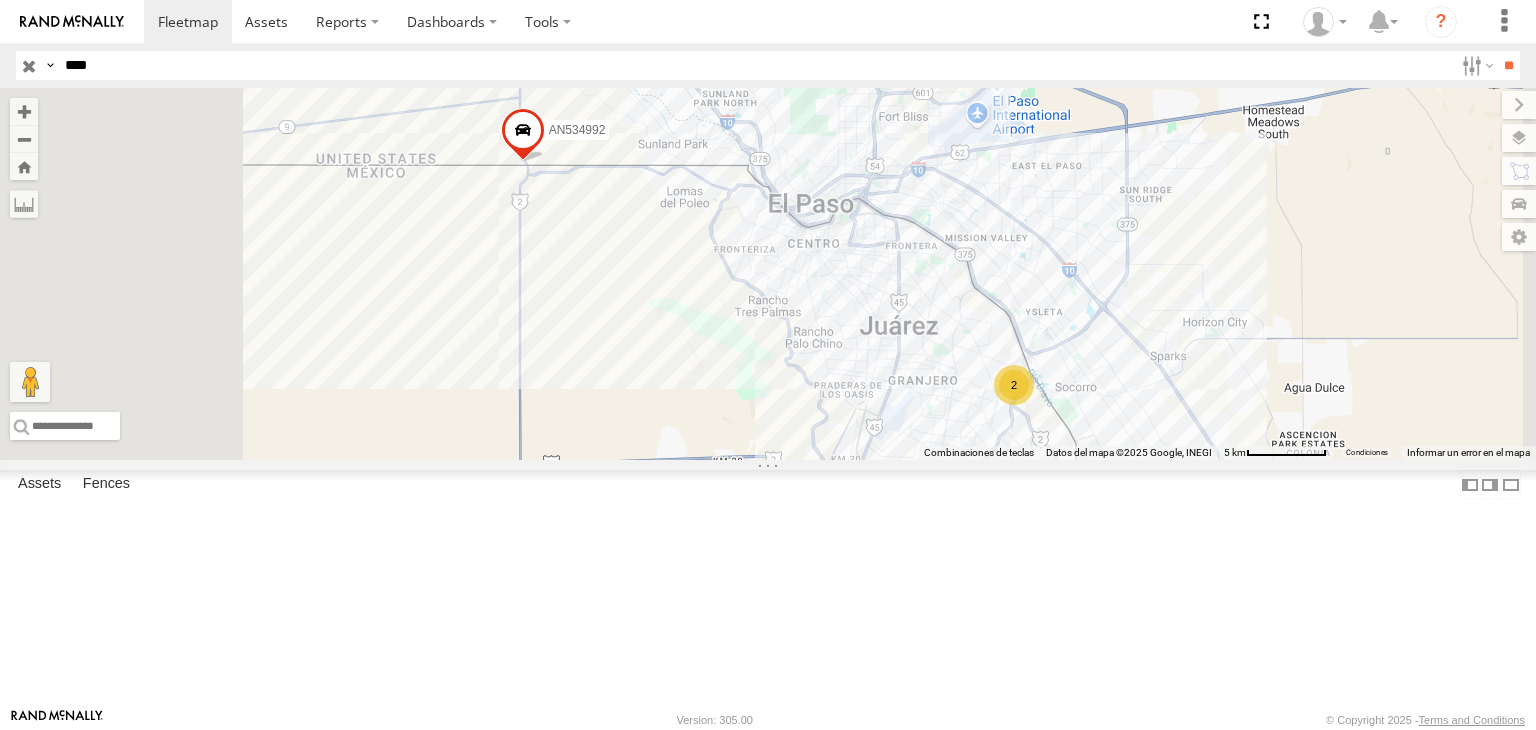 click on "Locales" at bounding box center (0, 0) 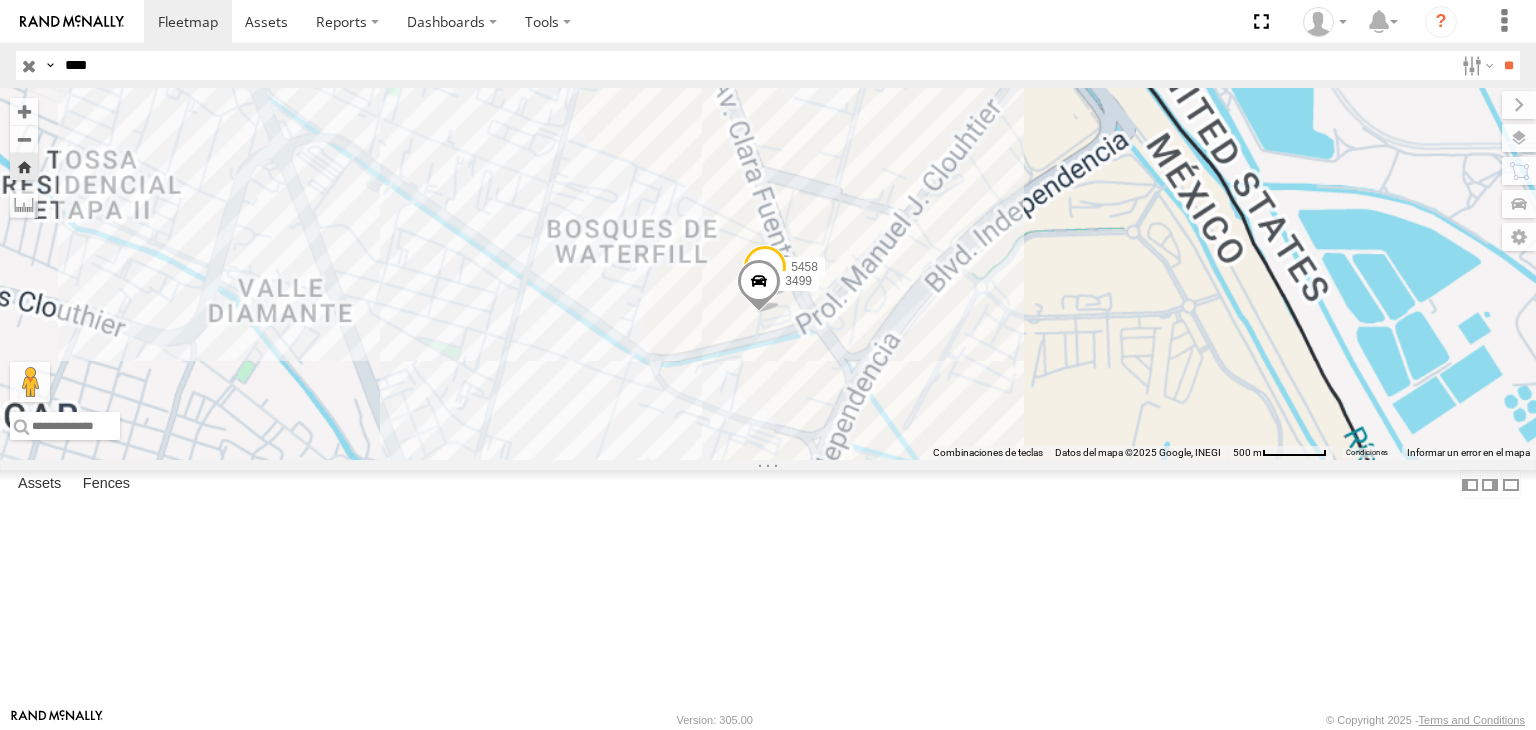 click on "****" at bounding box center [755, 65] 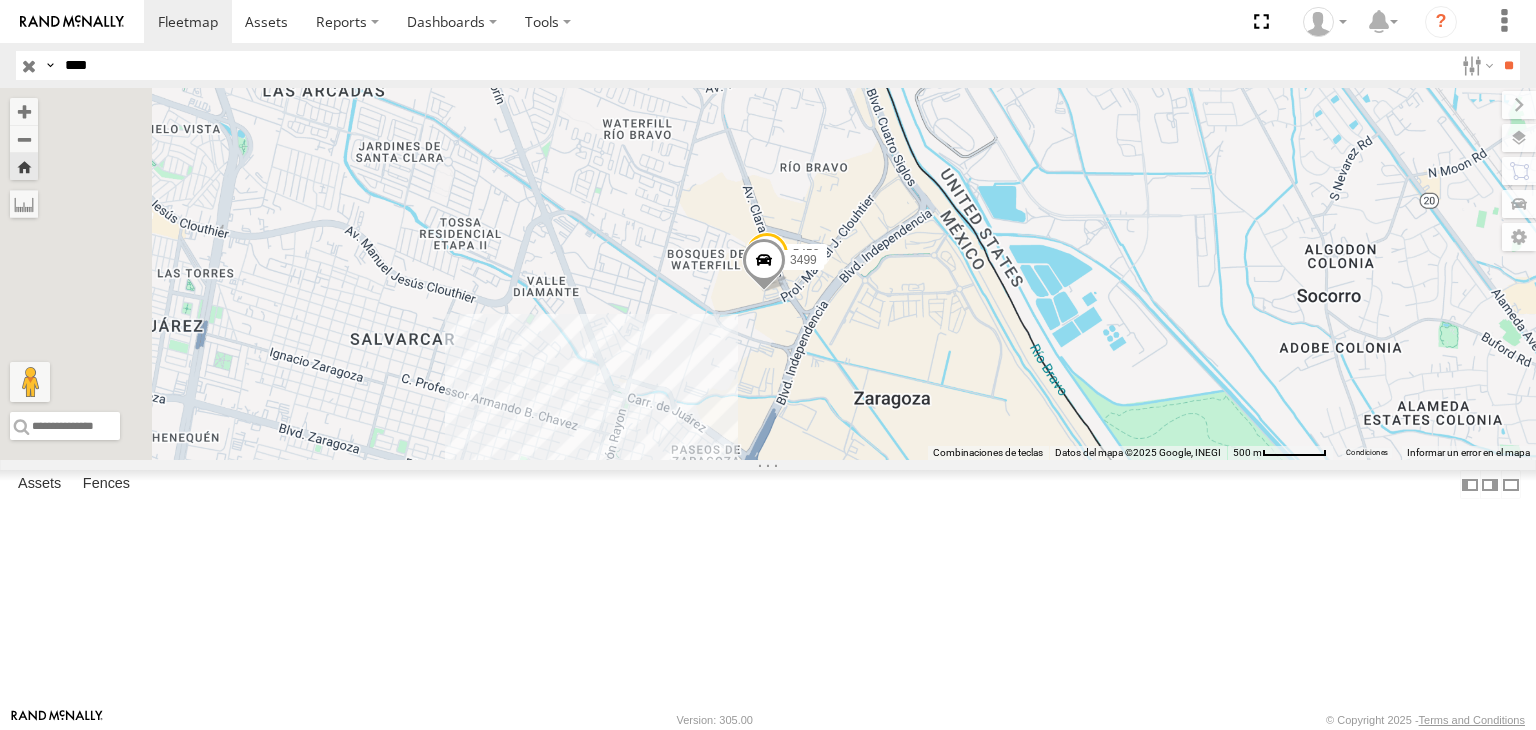 click on "****" at bounding box center (755, 65) 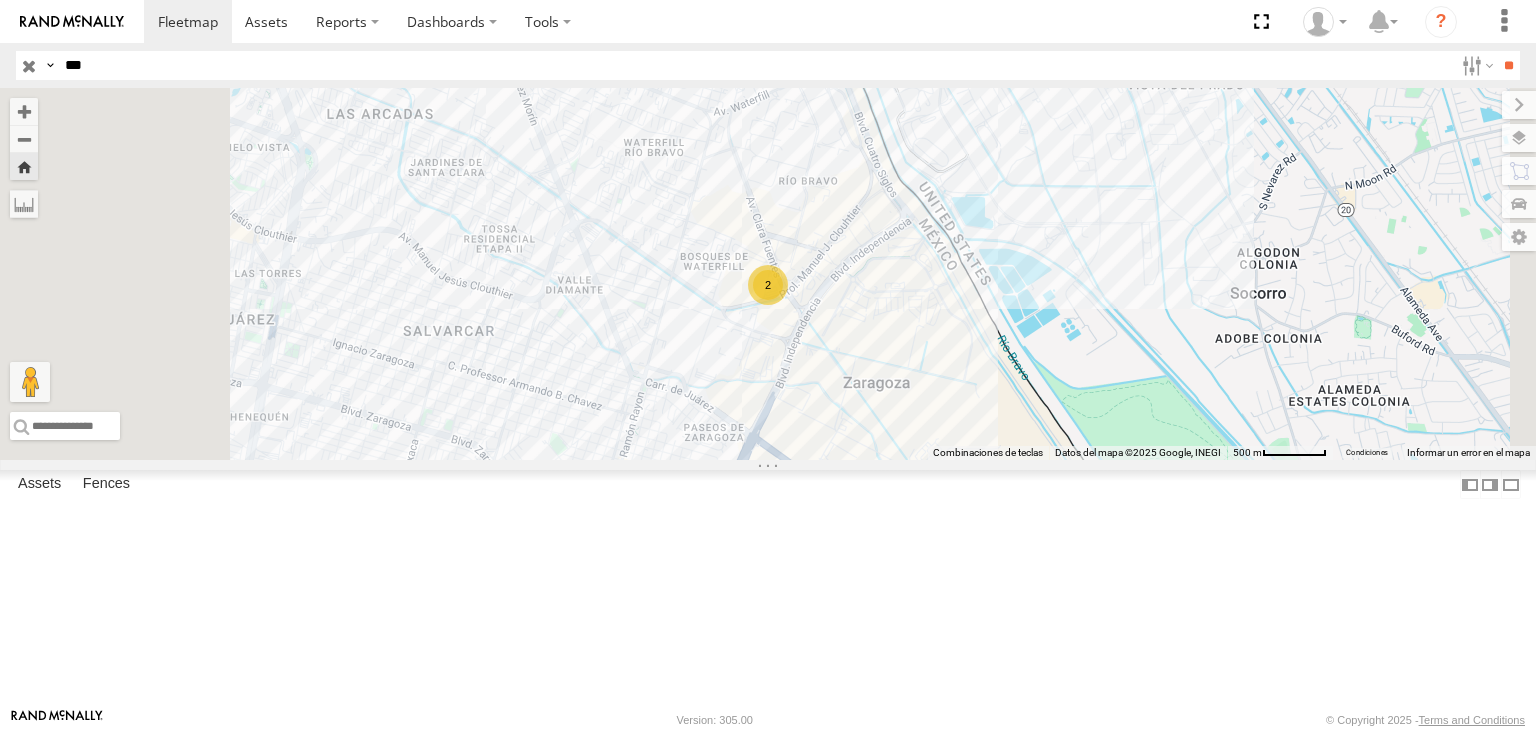 click on "**" at bounding box center (1508, 65) 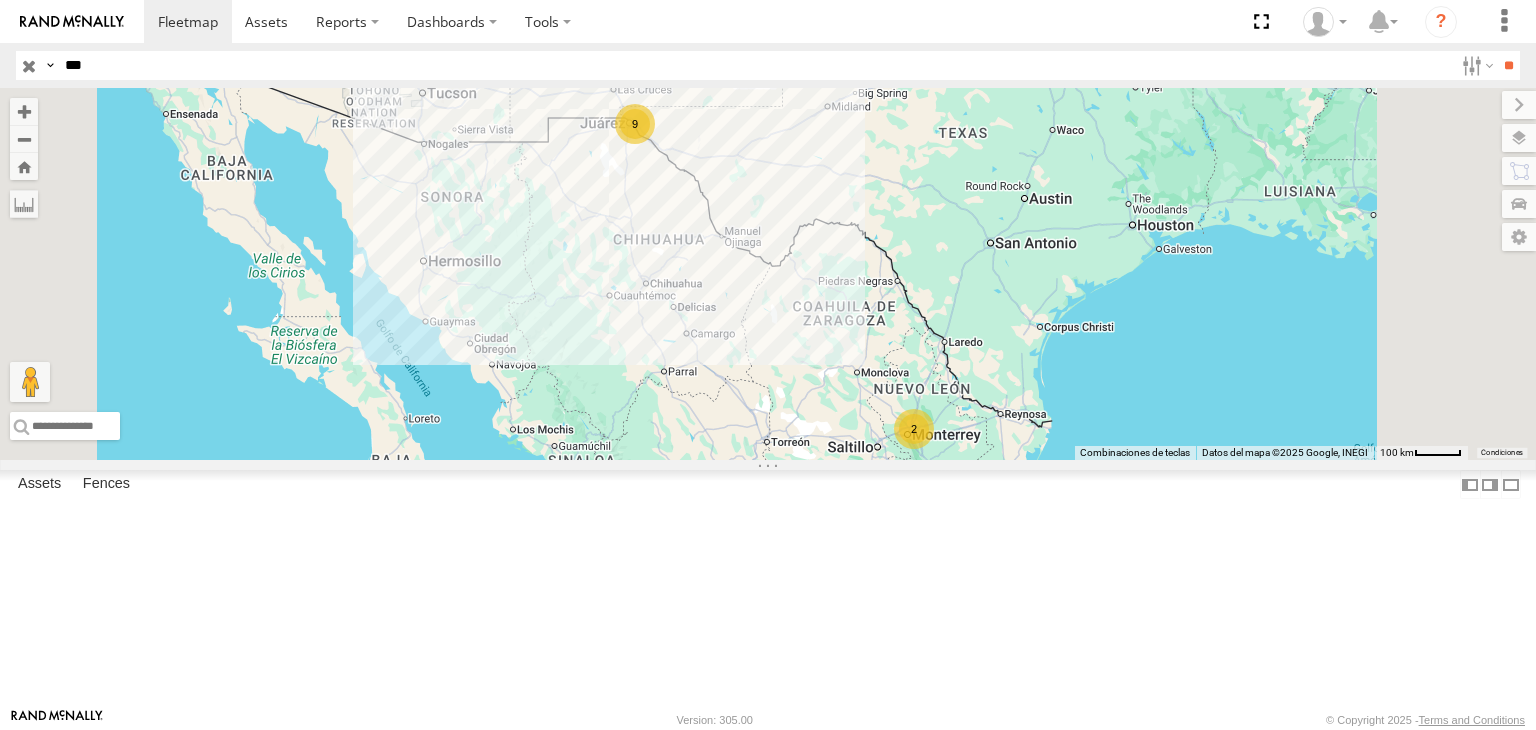click on "177
FLEX NORTE" at bounding box center [0, 0] 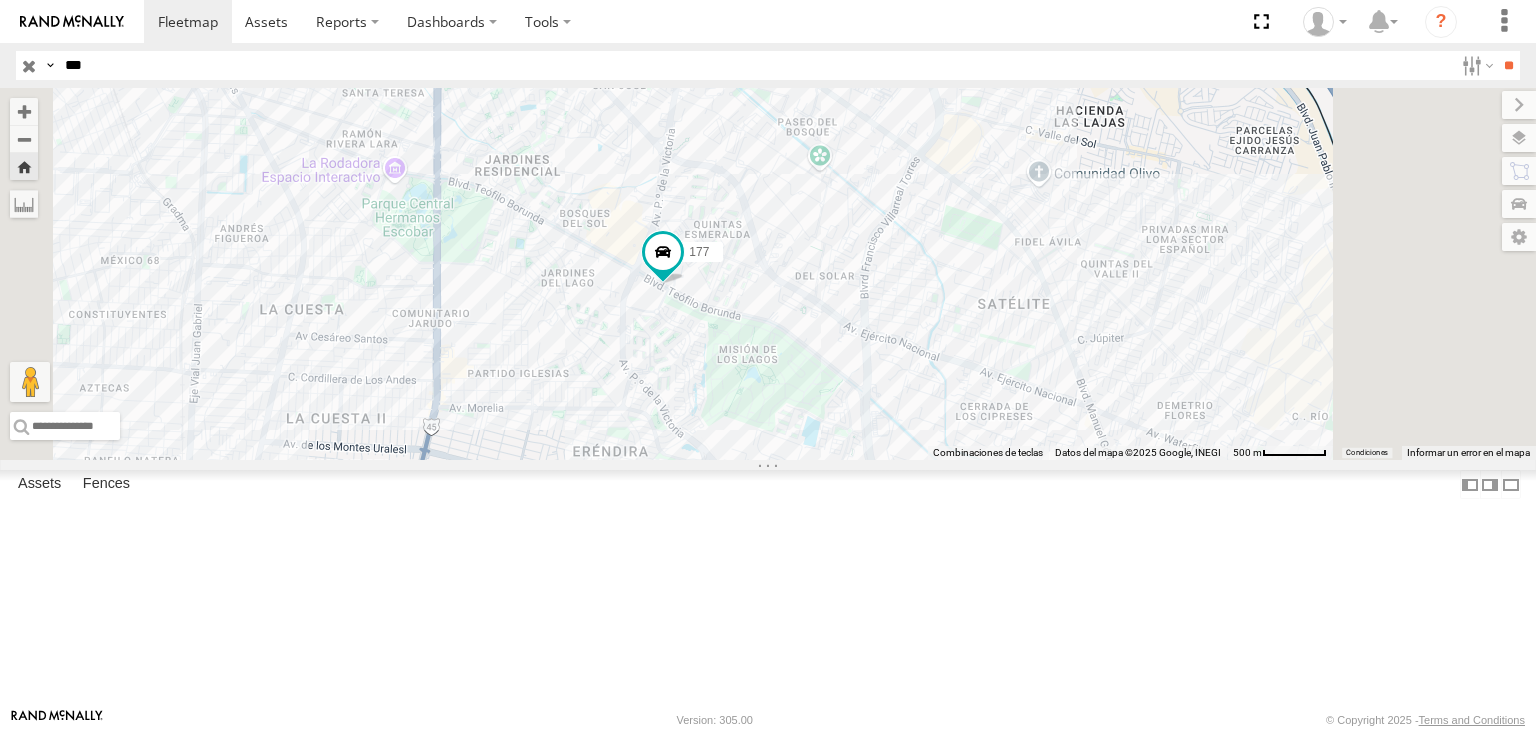 click on "177" at bounding box center (768, 274) 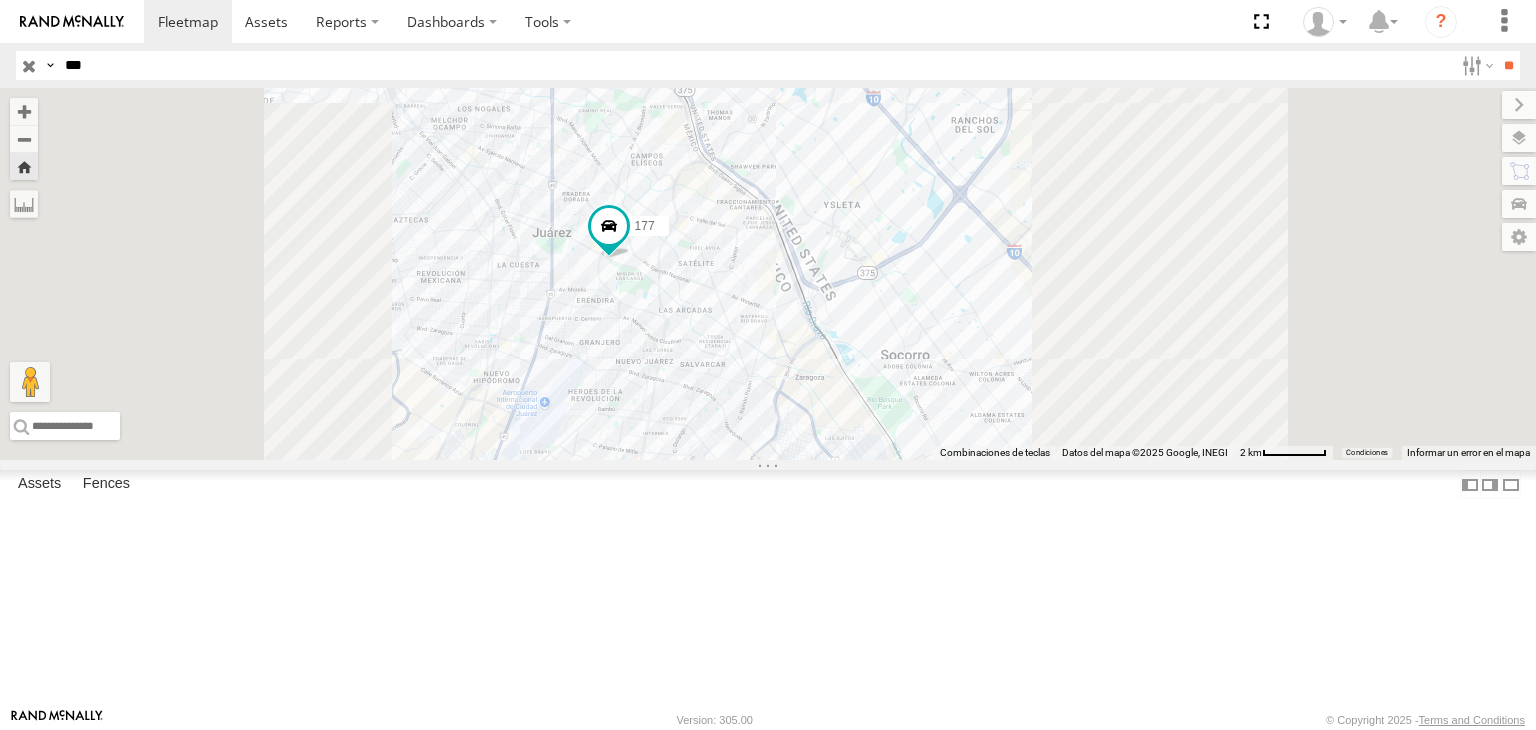 drag, startPoint x: 692, startPoint y: 302, endPoint x: 744, endPoint y: 303, distance: 52.009613 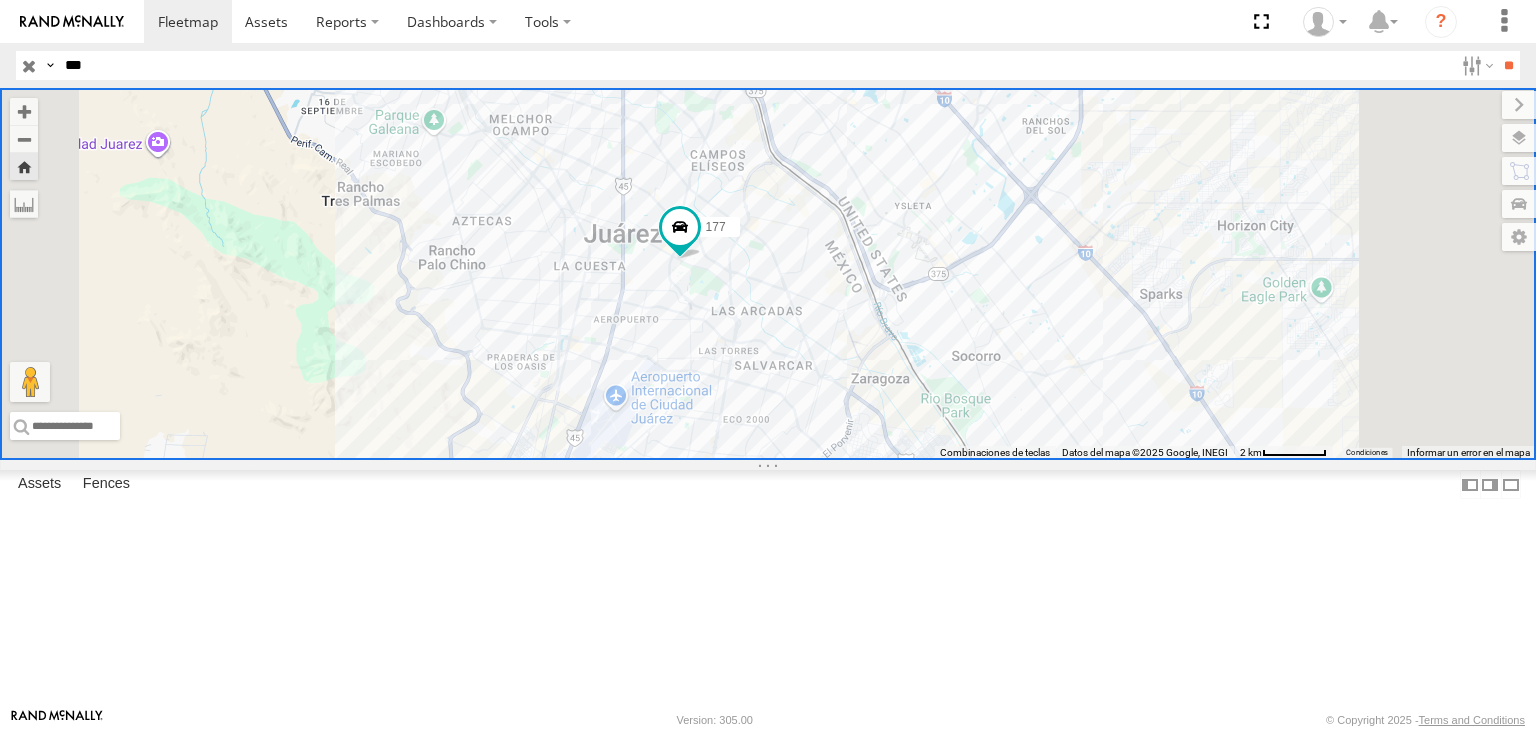 click on "***" at bounding box center [755, 65] 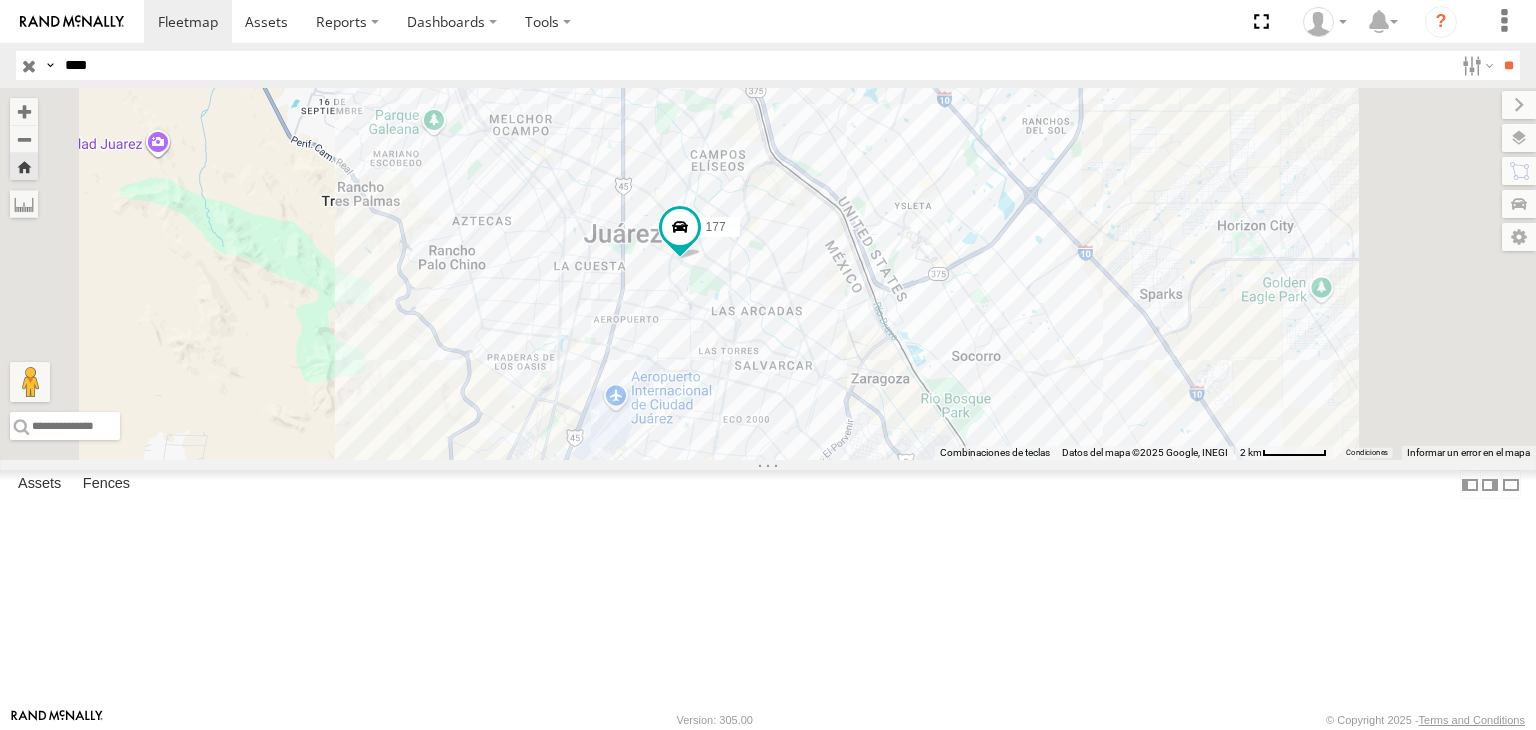 type on "****" 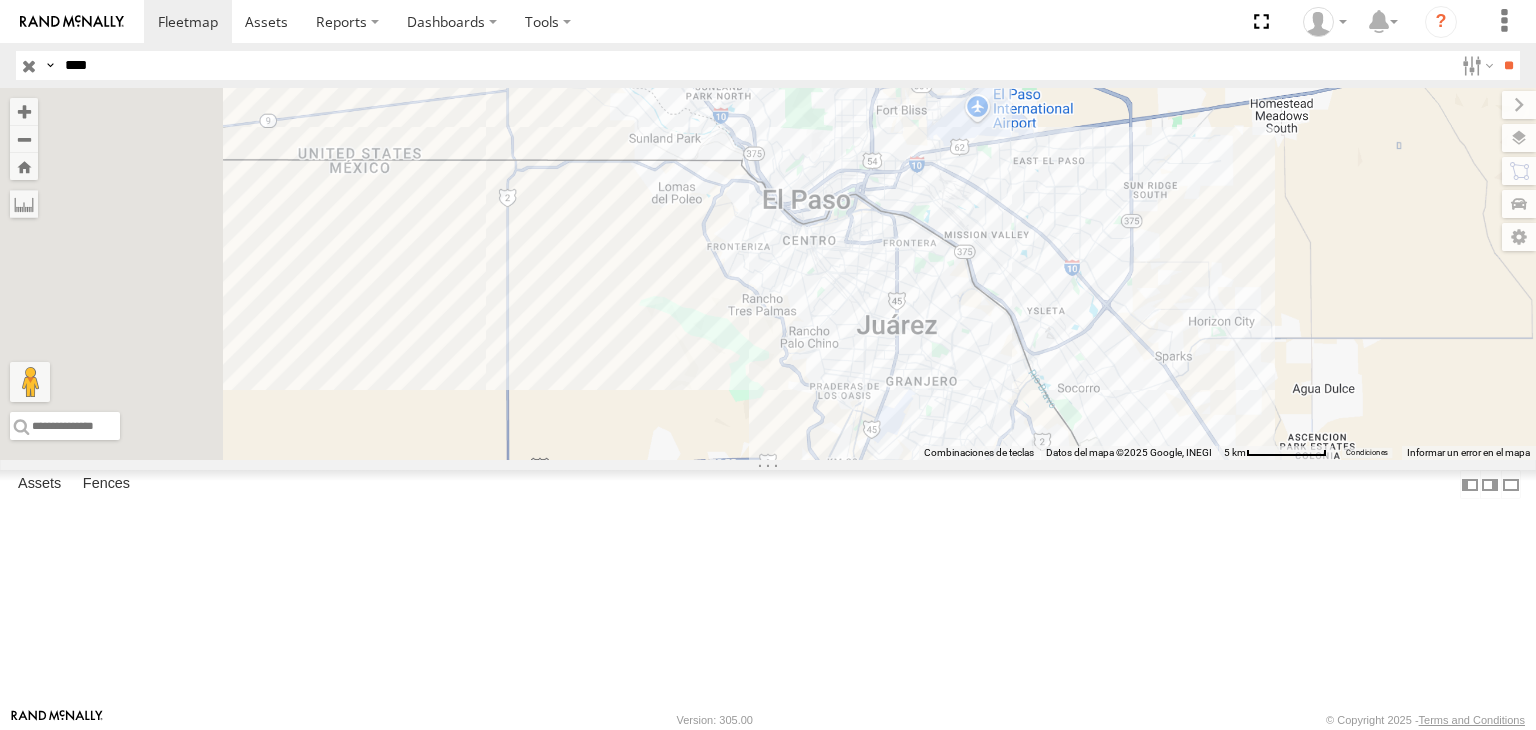 click on "3499
Locales" at bounding box center [0, 0] 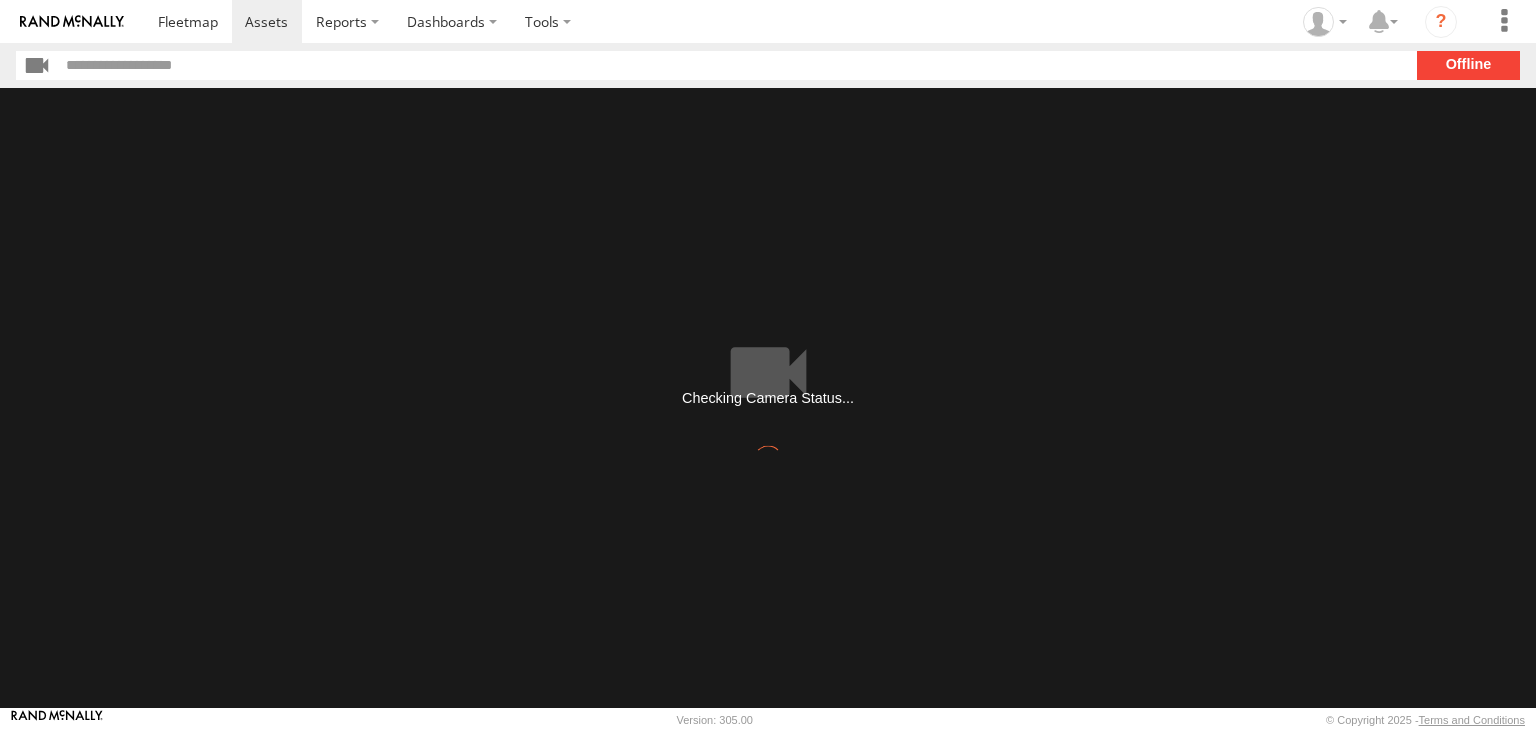 scroll, scrollTop: 0, scrollLeft: 0, axis: both 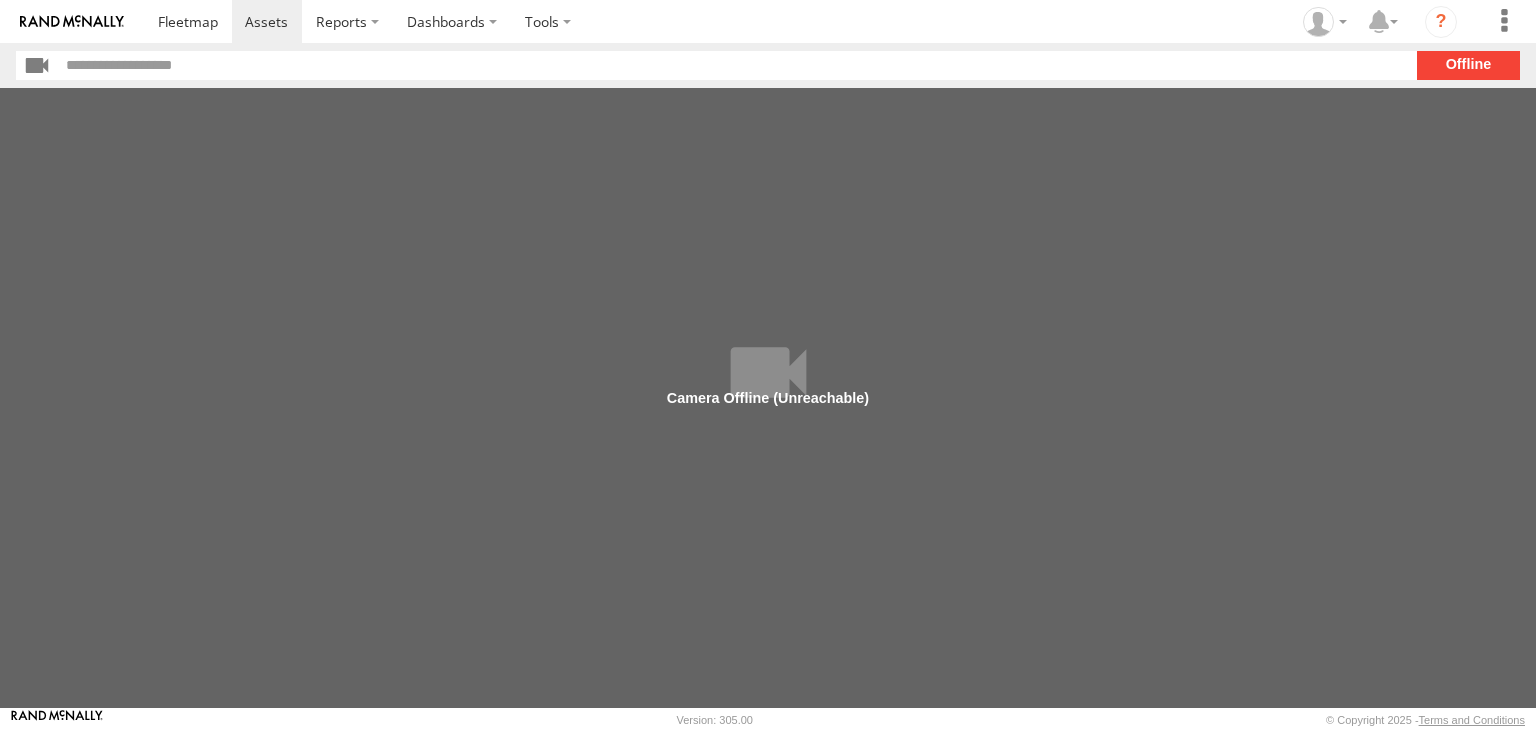 click at bounding box center (768, 398) 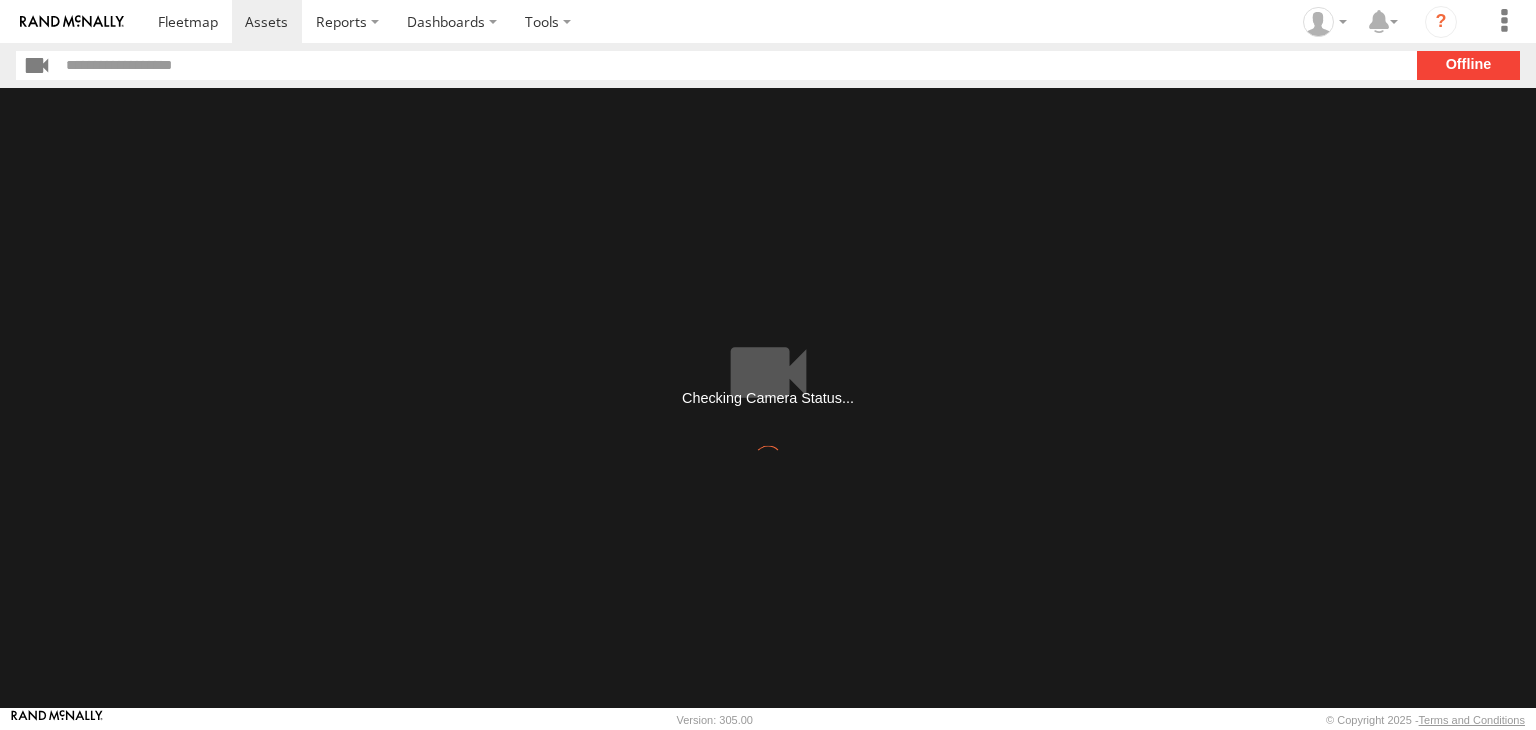 scroll, scrollTop: 0, scrollLeft: 0, axis: both 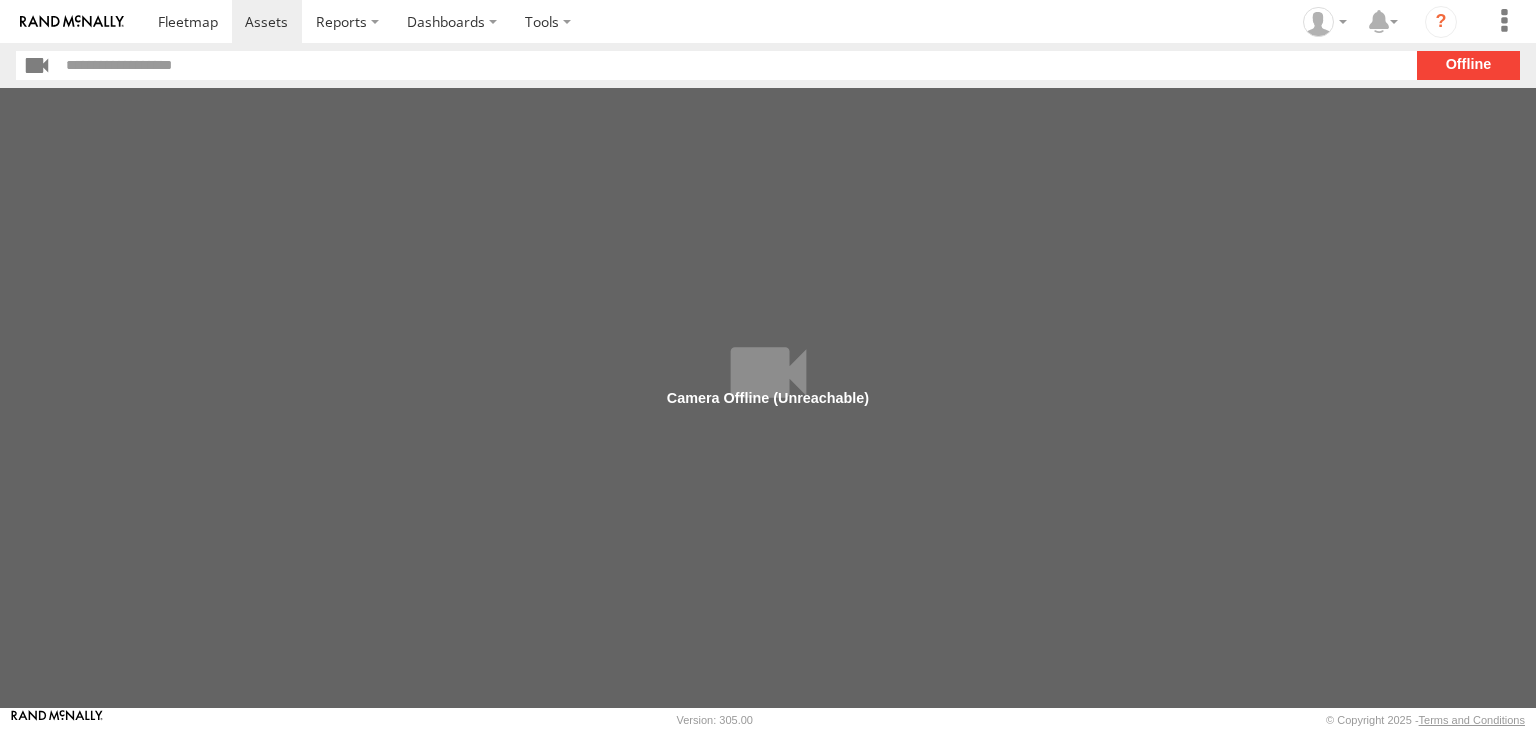 click at bounding box center (768, 398) 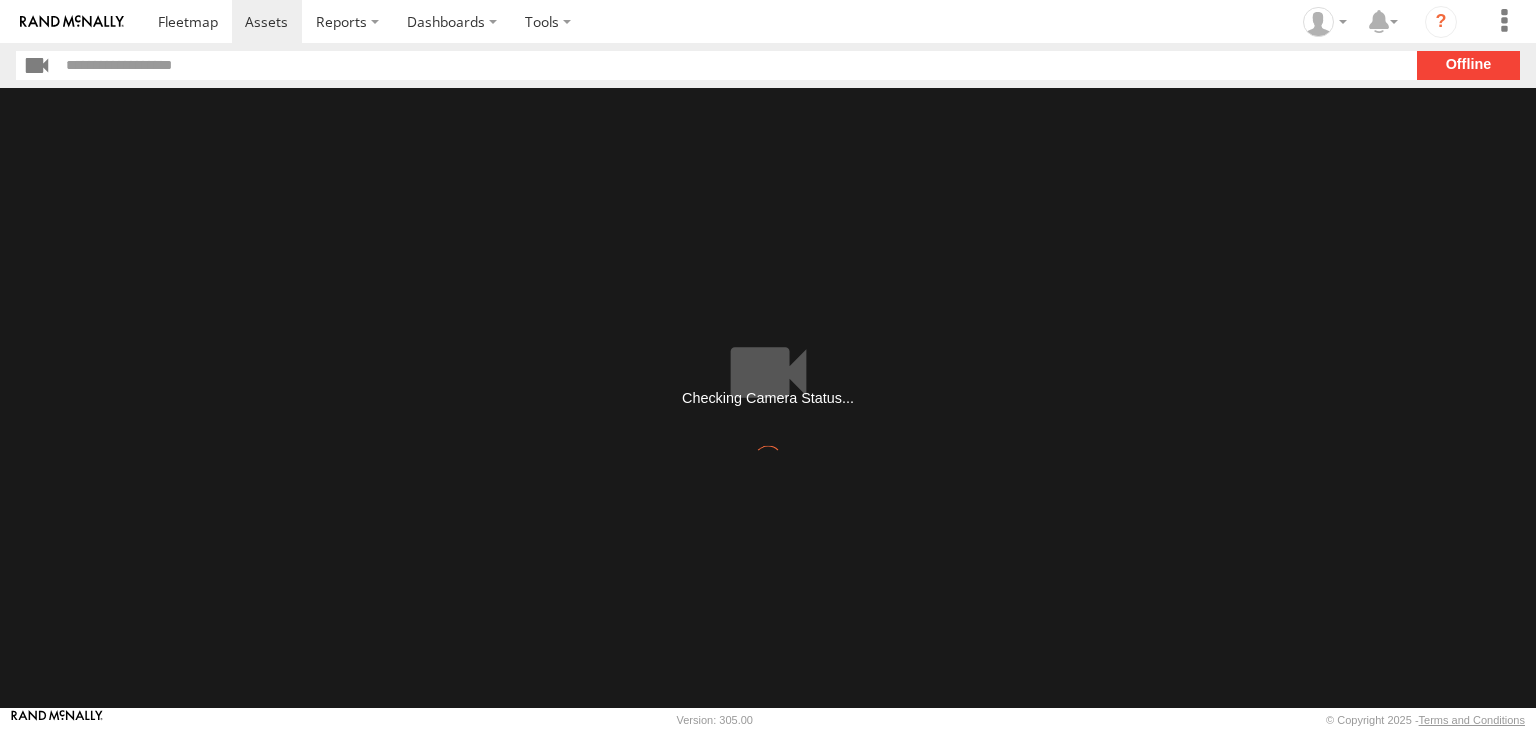 scroll, scrollTop: 0, scrollLeft: 0, axis: both 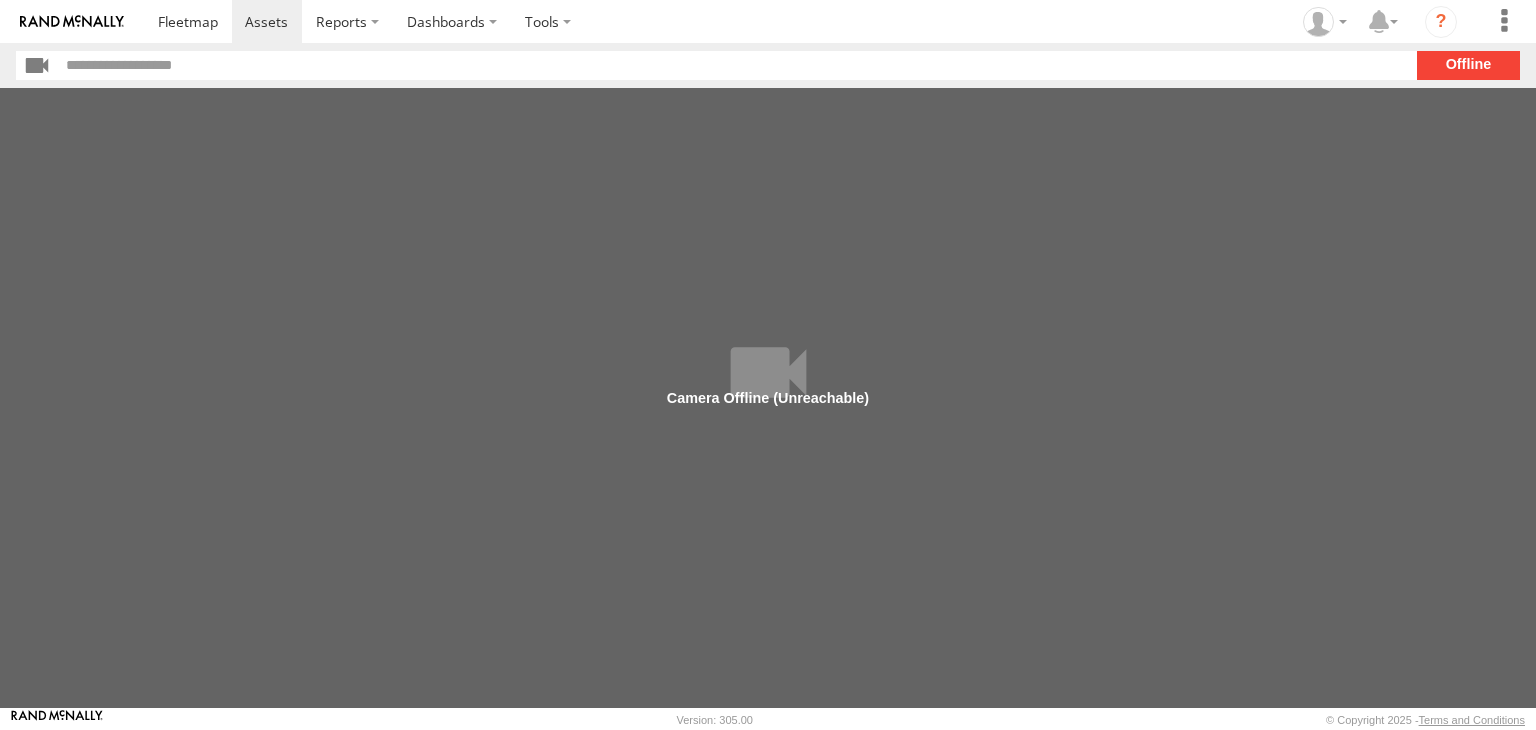 click at bounding box center [768, 398] 